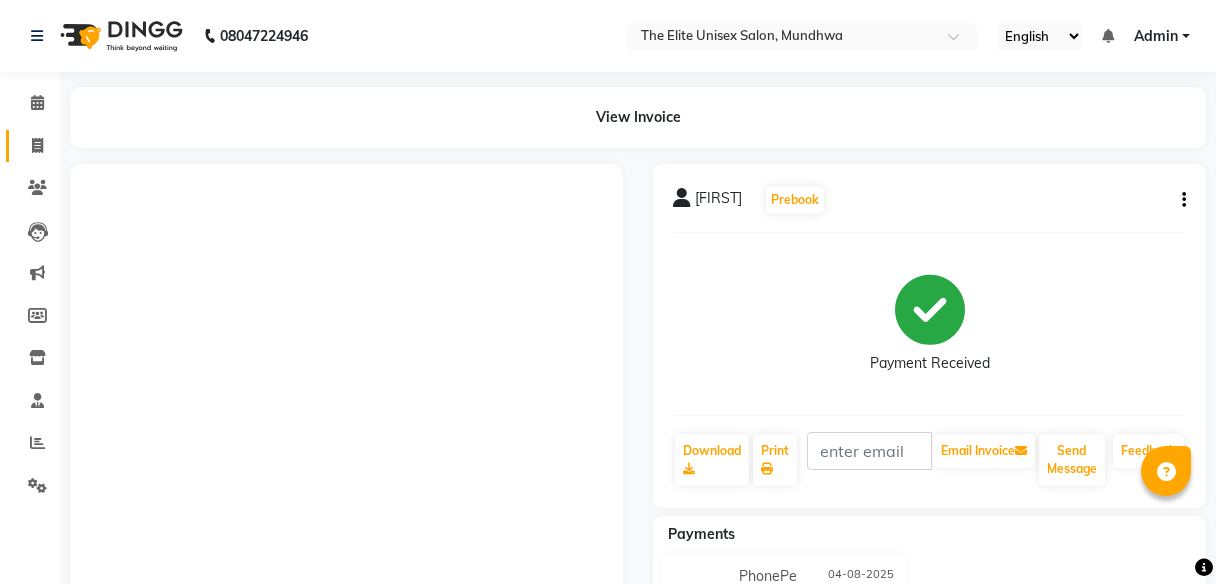 scroll, scrollTop: 0, scrollLeft: 0, axis: both 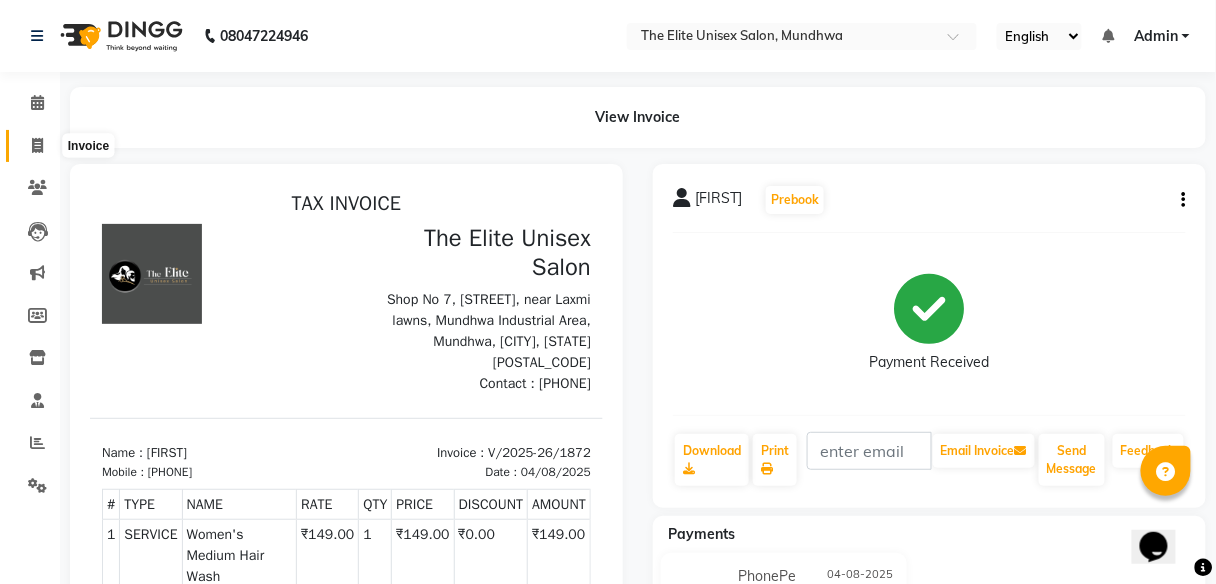 click 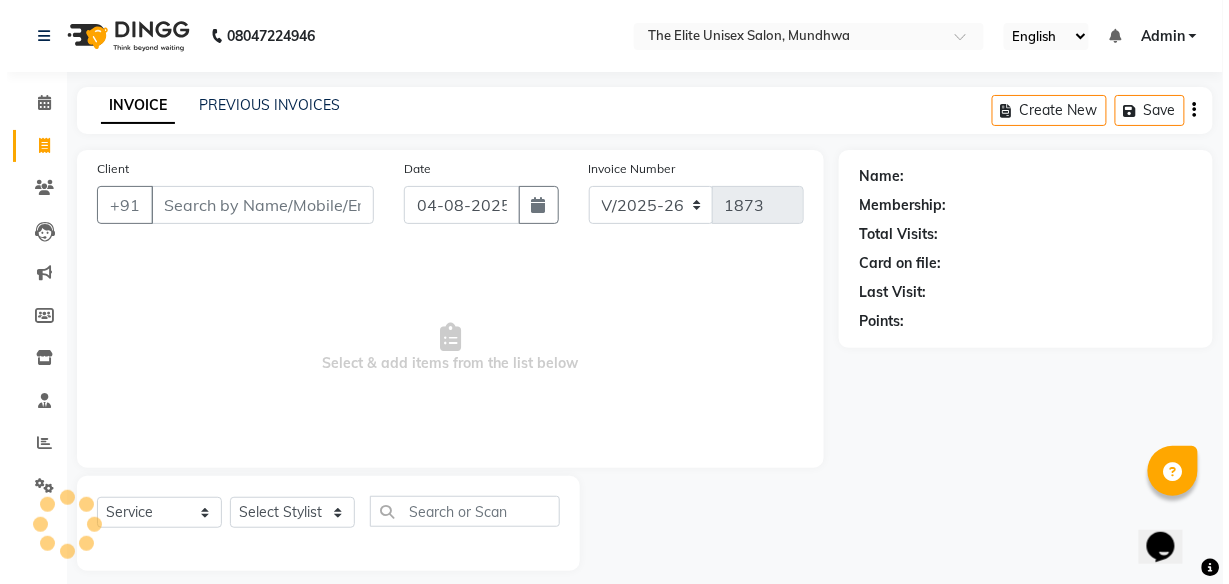 scroll, scrollTop: 16, scrollLeft: 0, axis: vertical 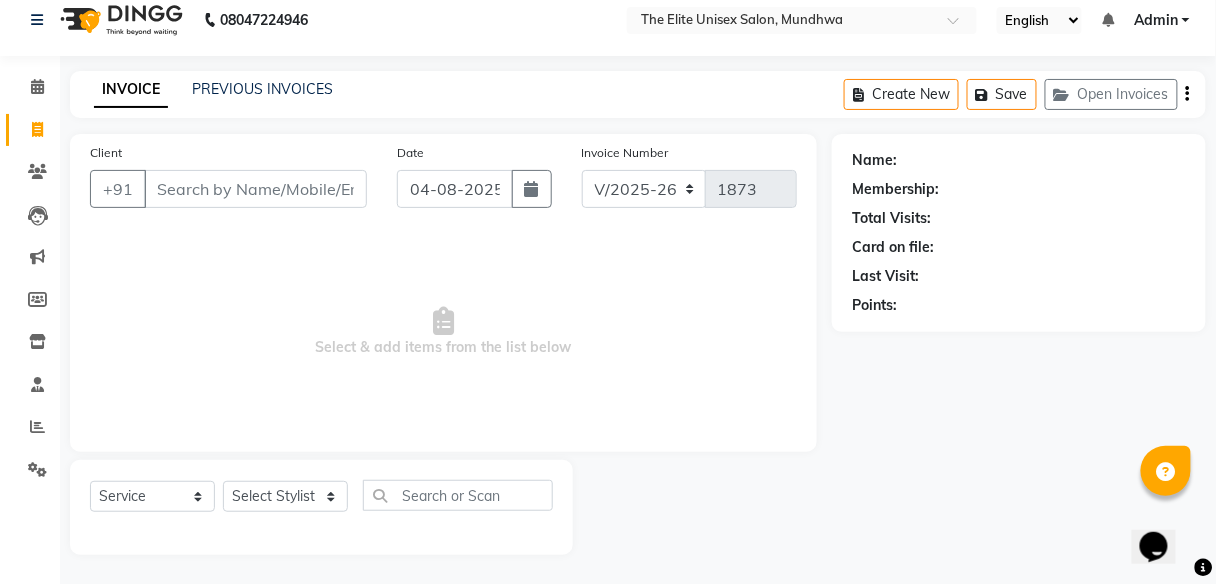 click on "Client" at bounding box center (255, 189) 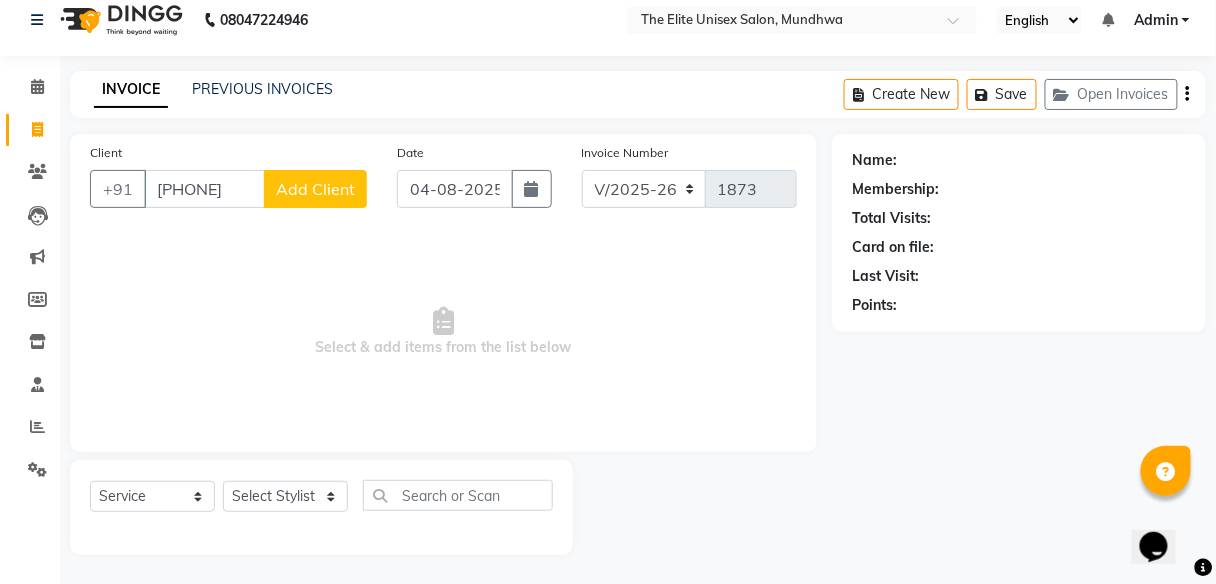type on "[PHONE]" 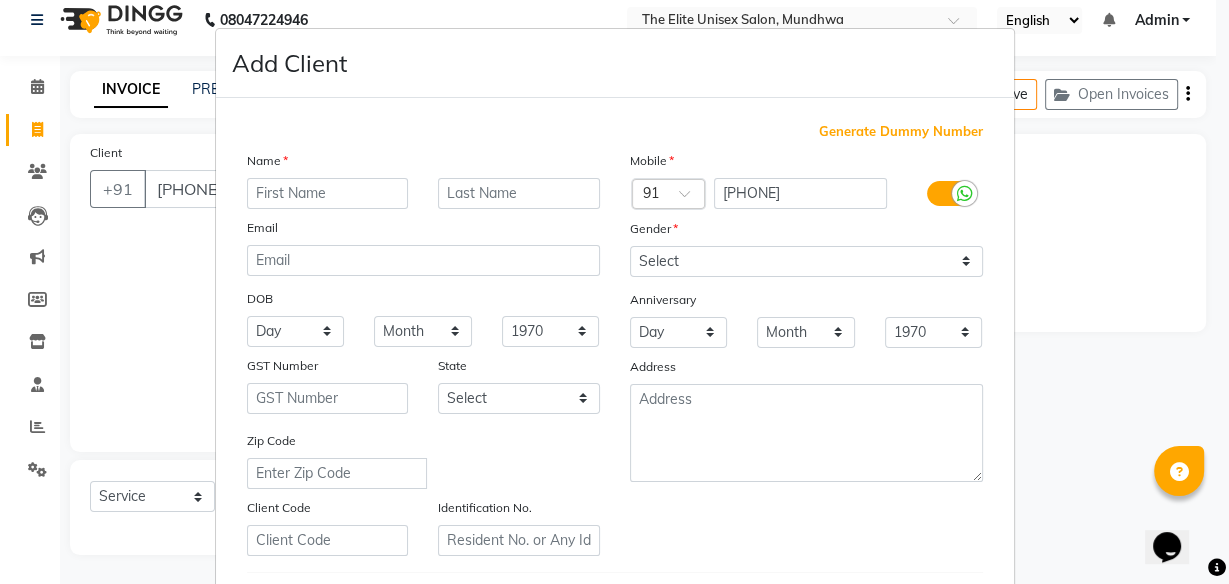 click at bounding box center (328, 193) 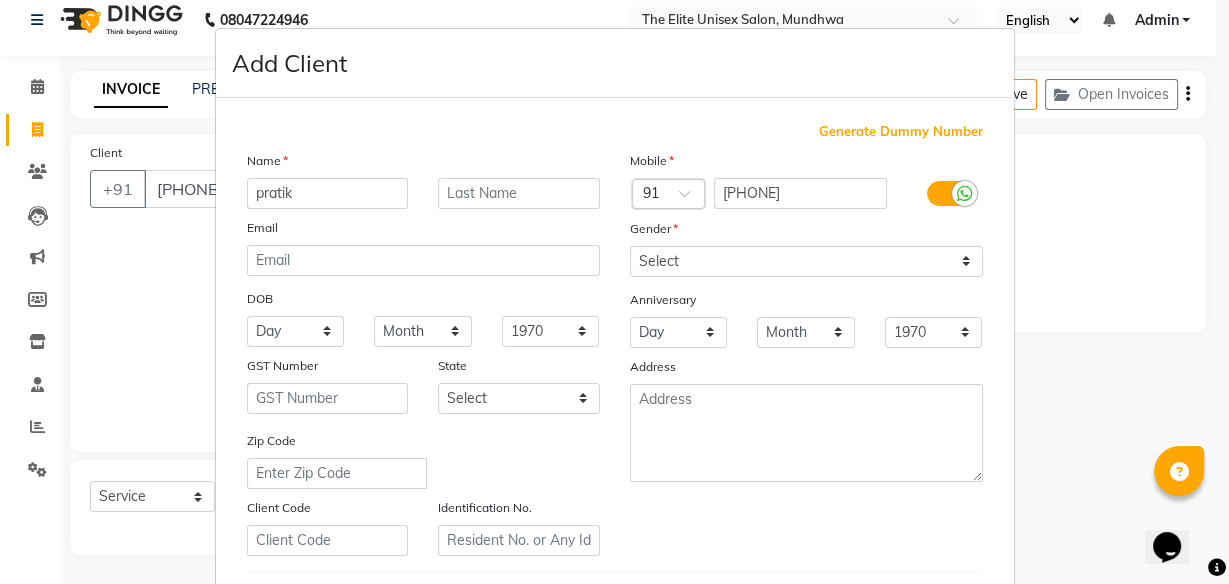 type on "pratik" 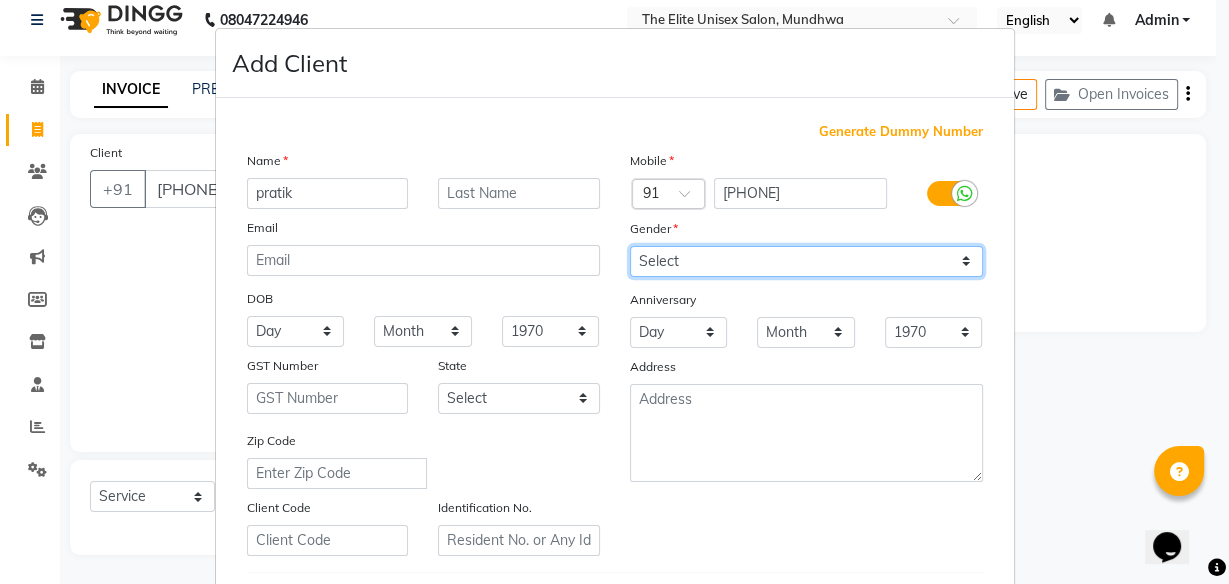 drag, startPoint x: 686, startPoint y: 253, endPoint x: 665, endPoint y: 315, distance: 65.459915 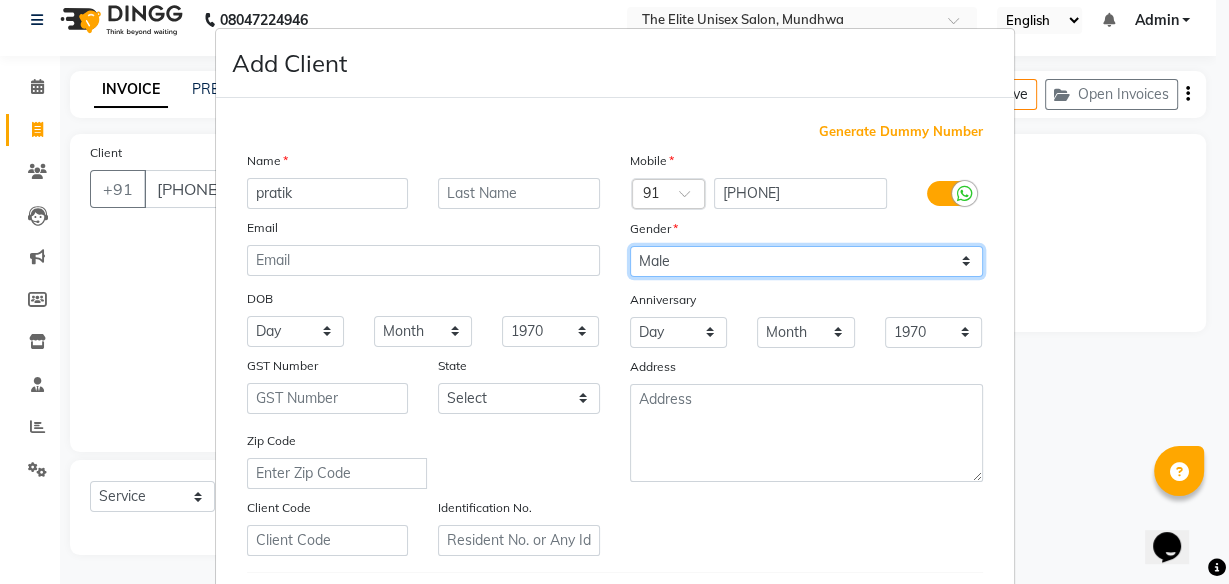 click on "Select Male Female Other Prefer Not To Say" at bounding box center [806, 261] 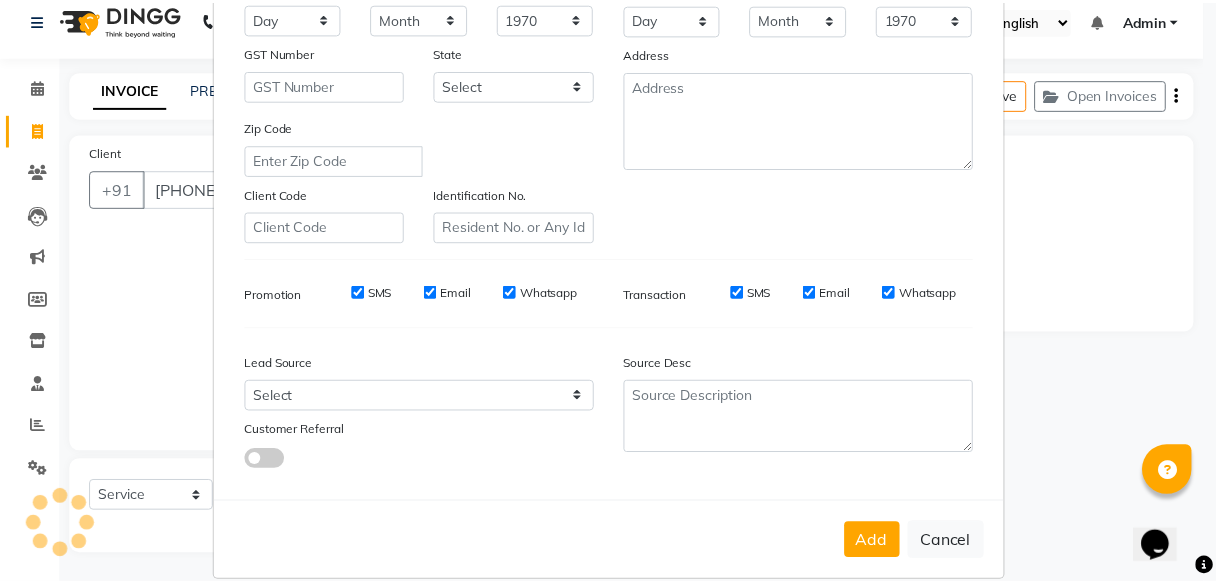 scroll, scrollTop: 335, scrollLeft: 0, axis: vertical 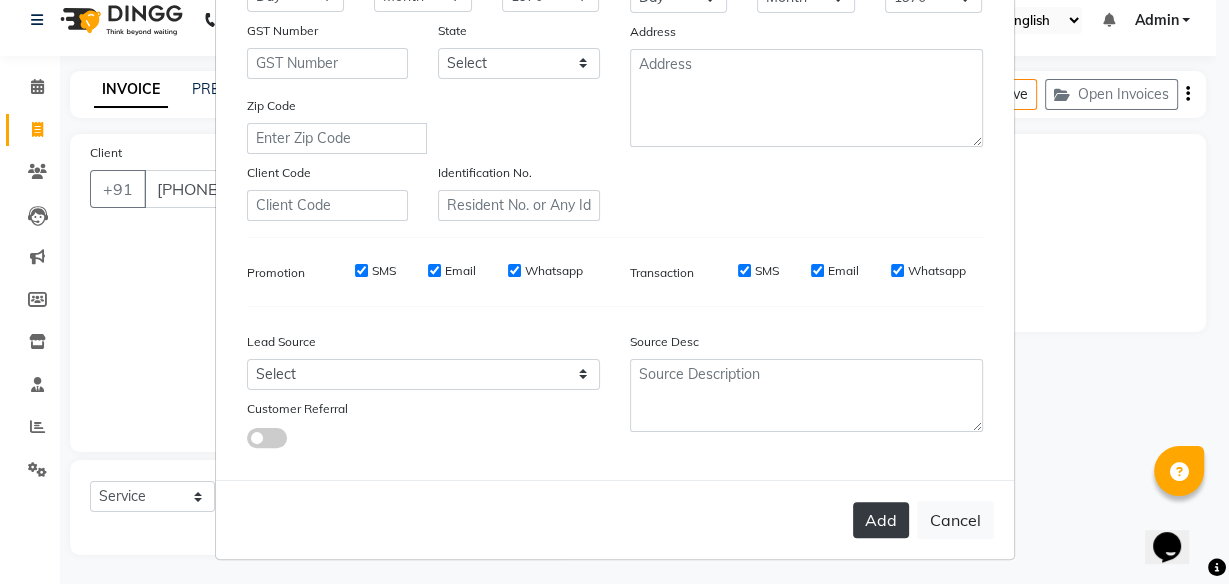 click on "Add" at bounding box center (881, 520) 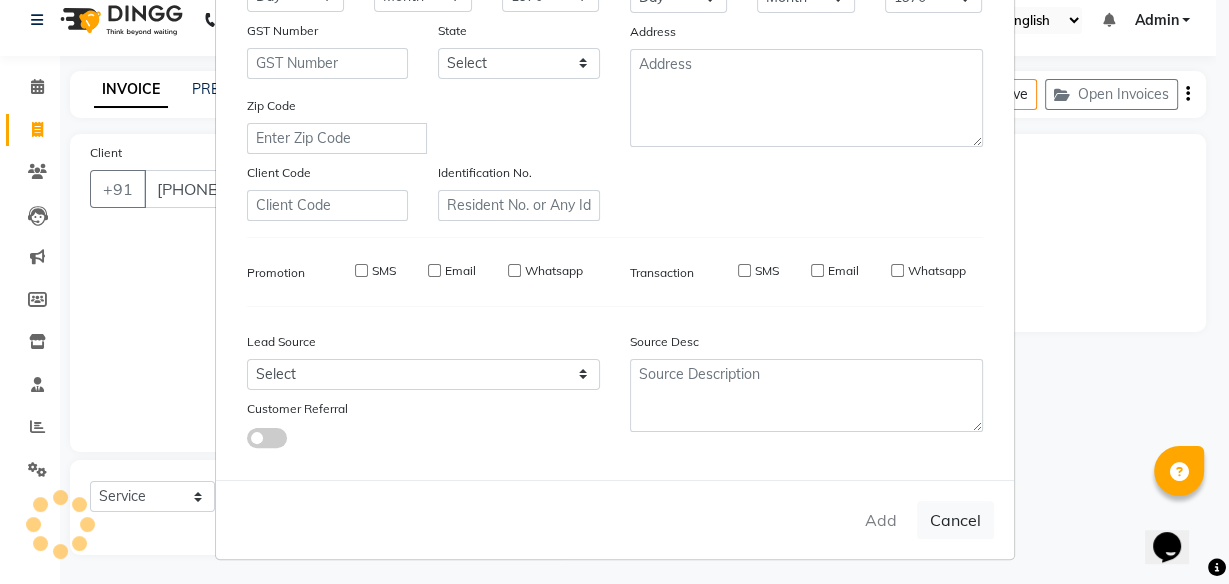 type 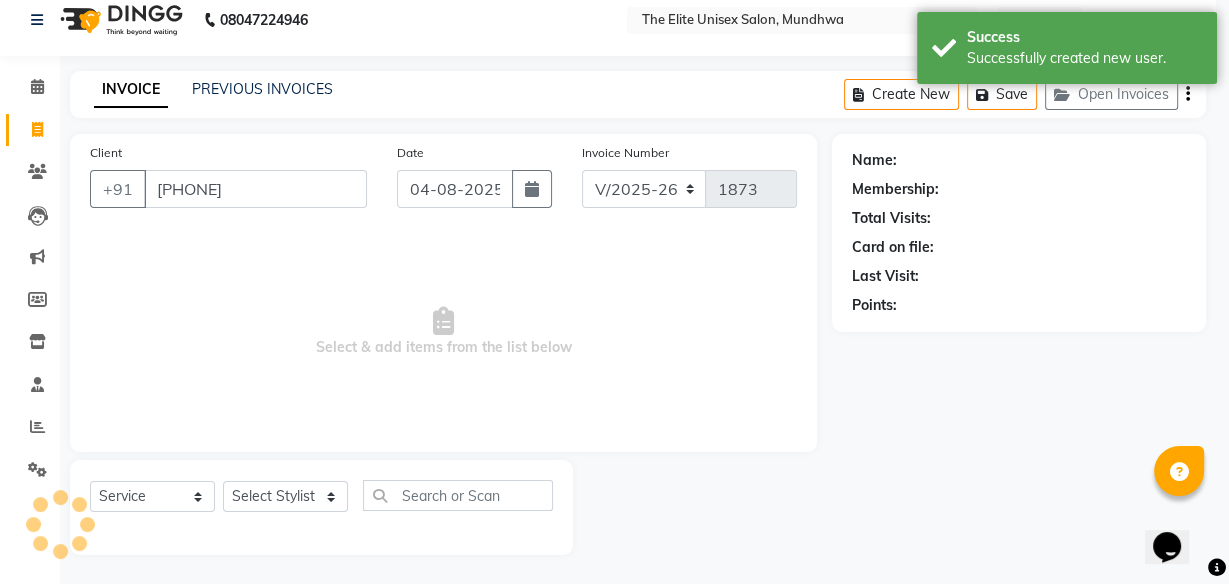 select on "1: Object" 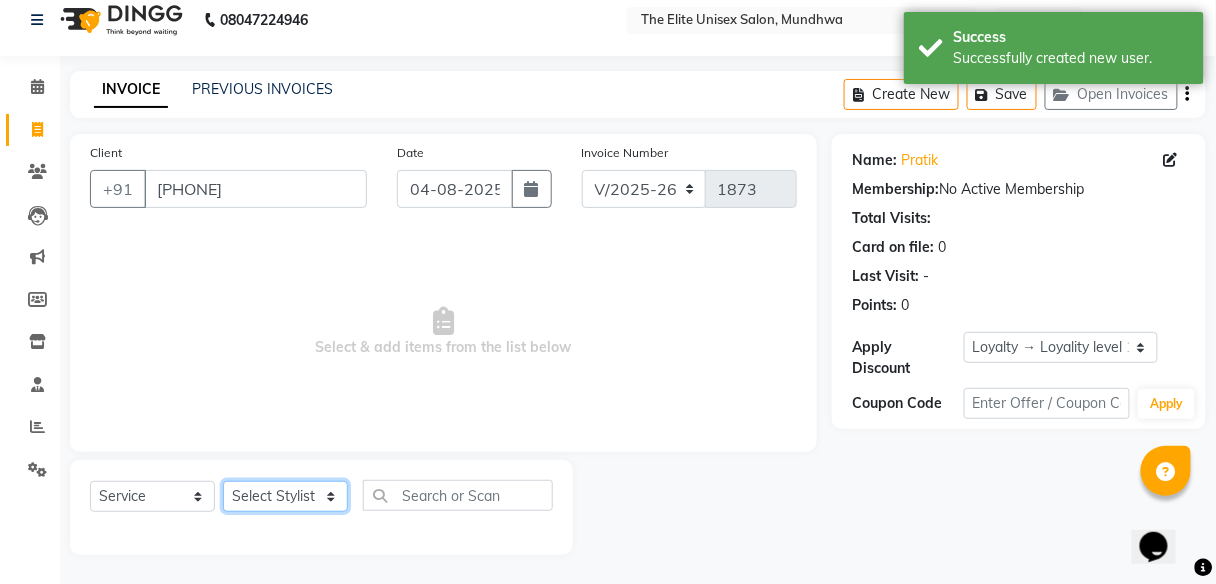 click on "Select Stylist Aishawarya Divya  Nana Rushab Shahrukh Sunny" 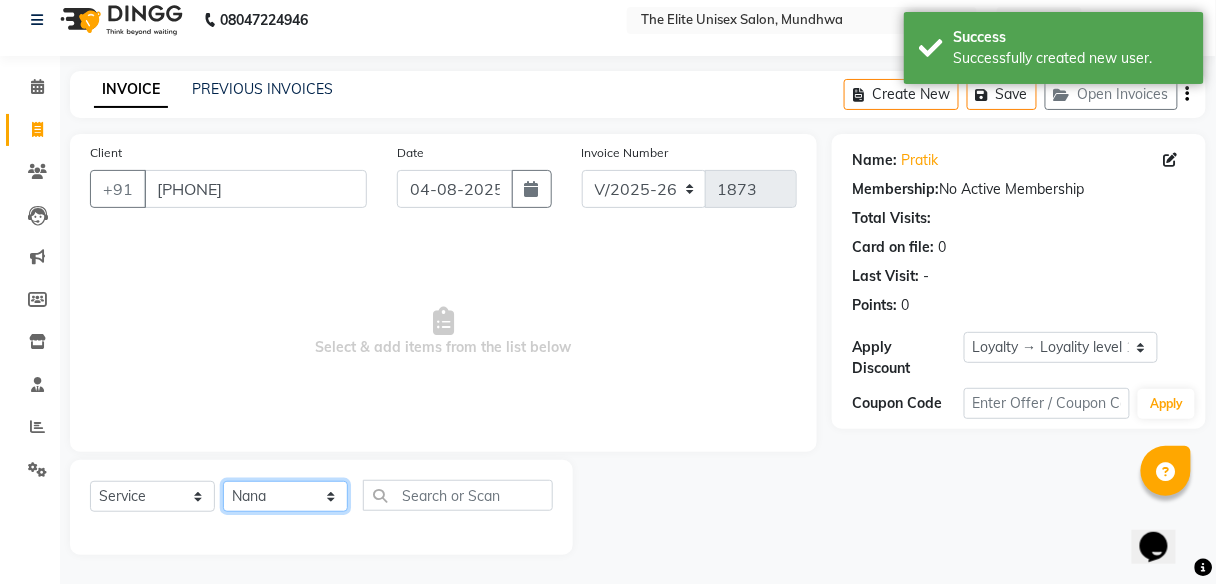click on "Select Stylist Aishawarya Divya  Nana Rushab Shahrukh Sunny" 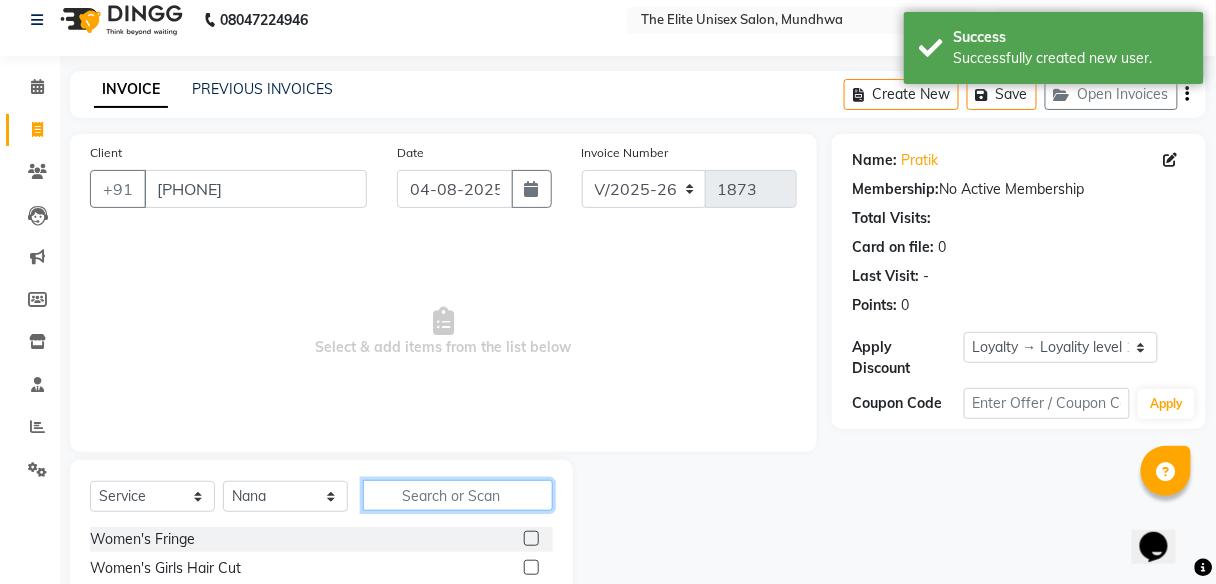 click 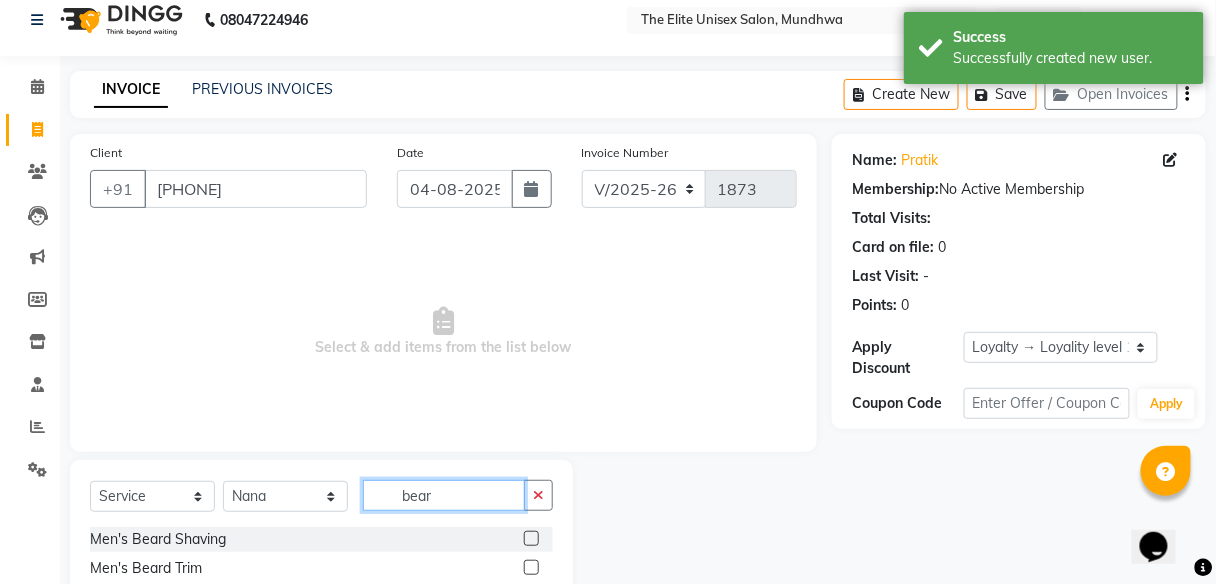scroll, scrollTop: 132, scrollLeft: 0, axis: vertical 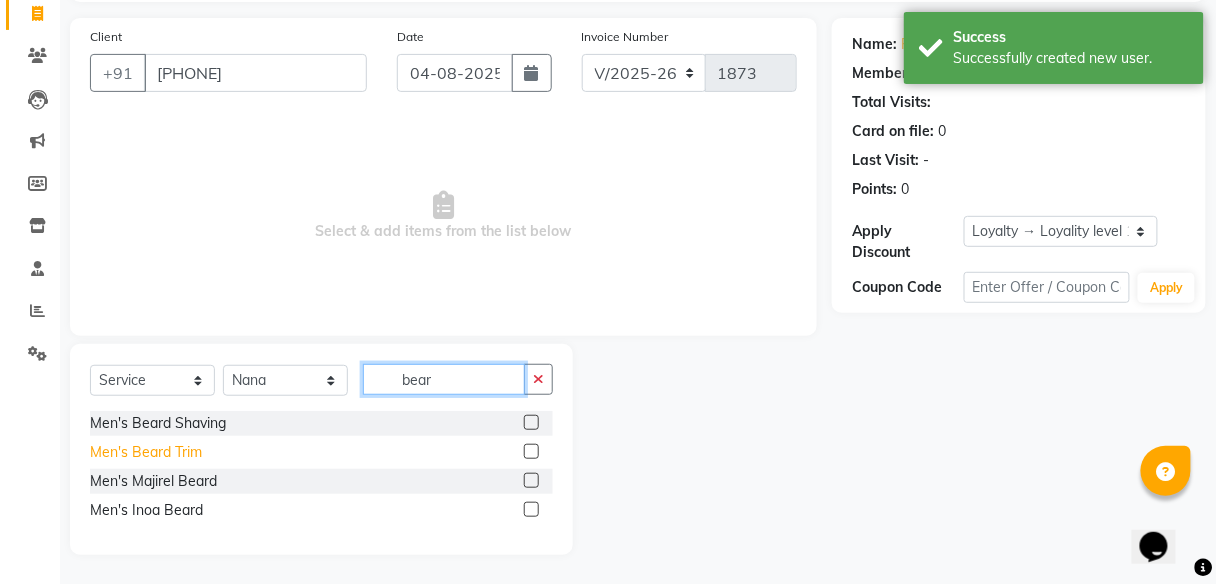 type on "bear" 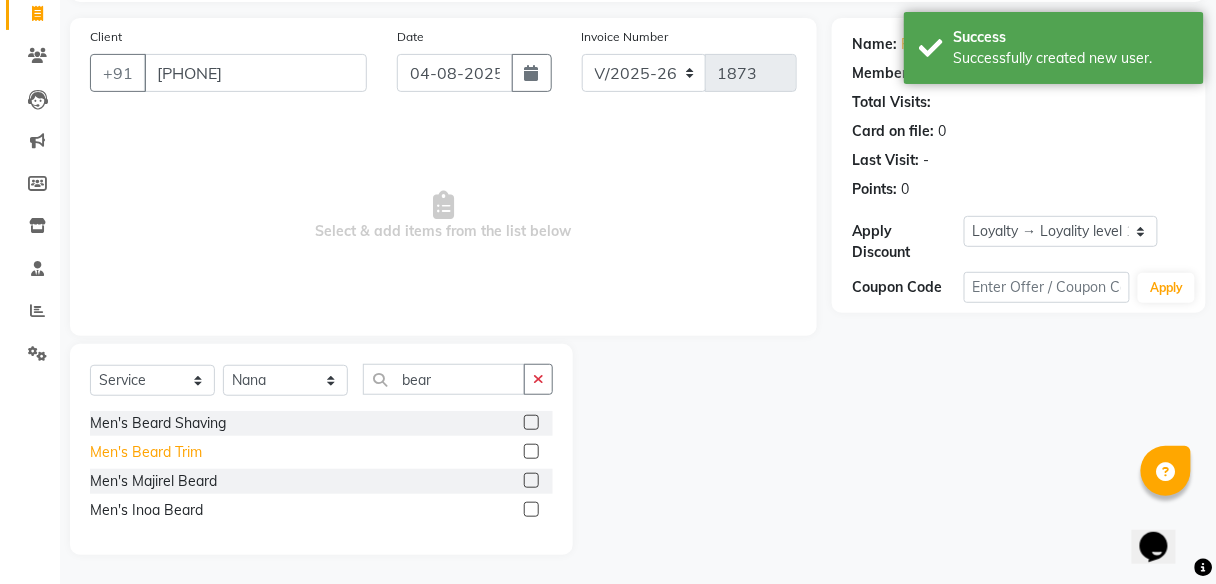 click on "Men's Beard Trim" 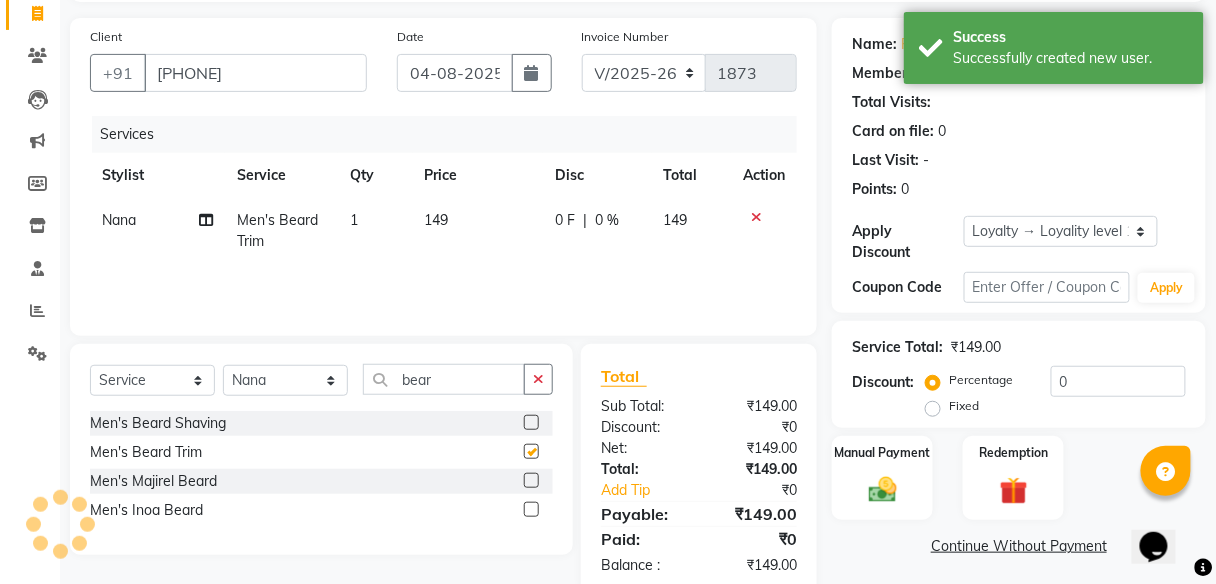 checkbox on "false" 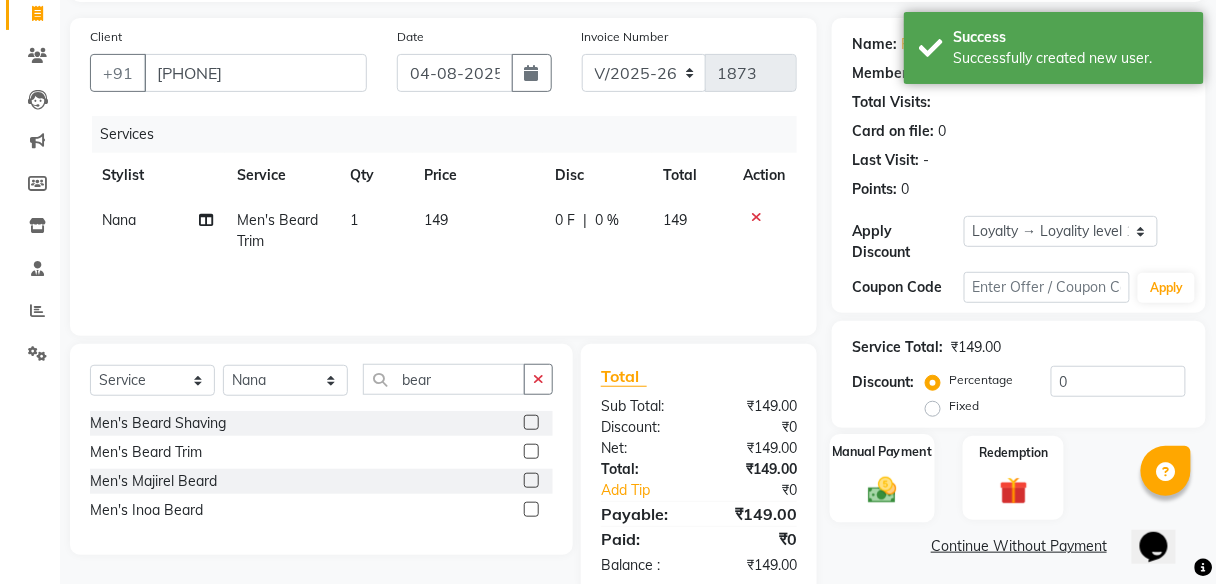 click 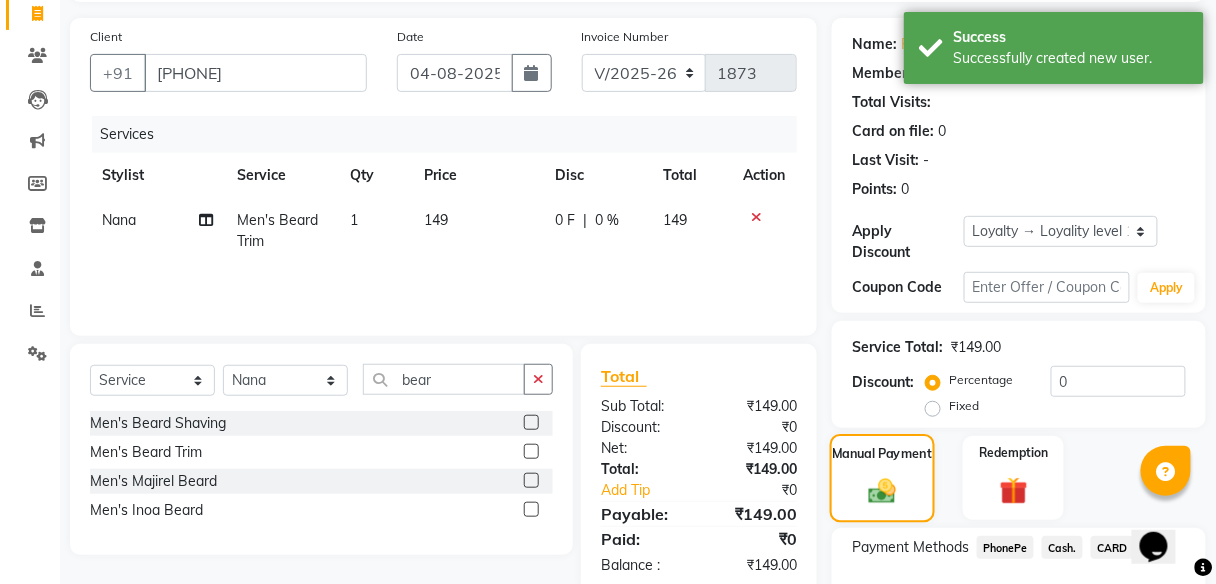 scroll, scrollTop: 267, scrollLeft: 0, axis: vertical 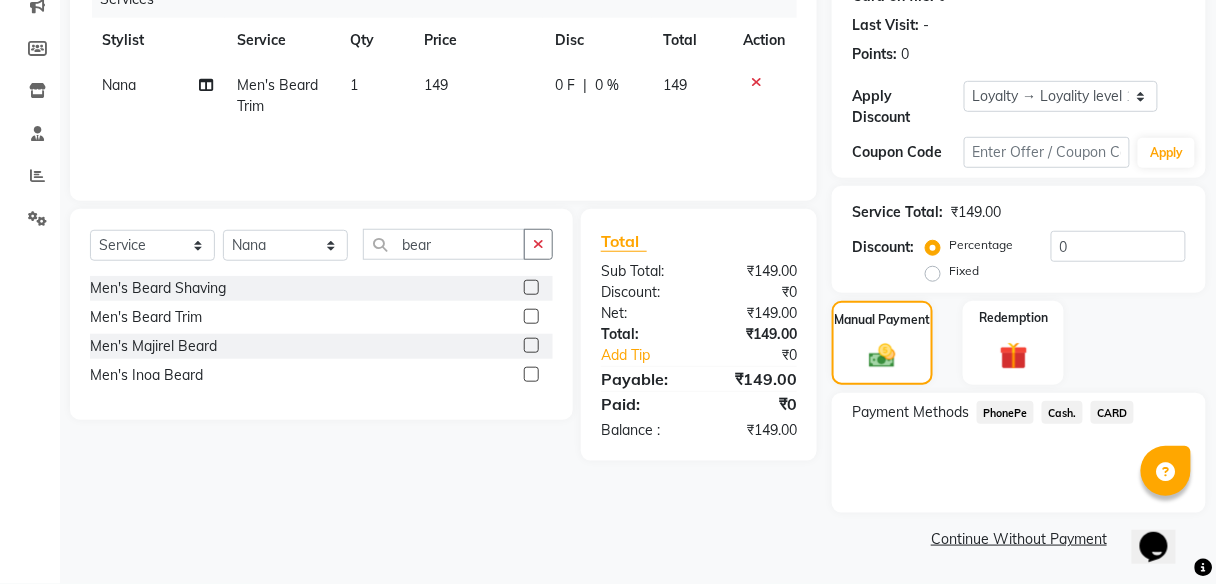 click on "PhonePe" 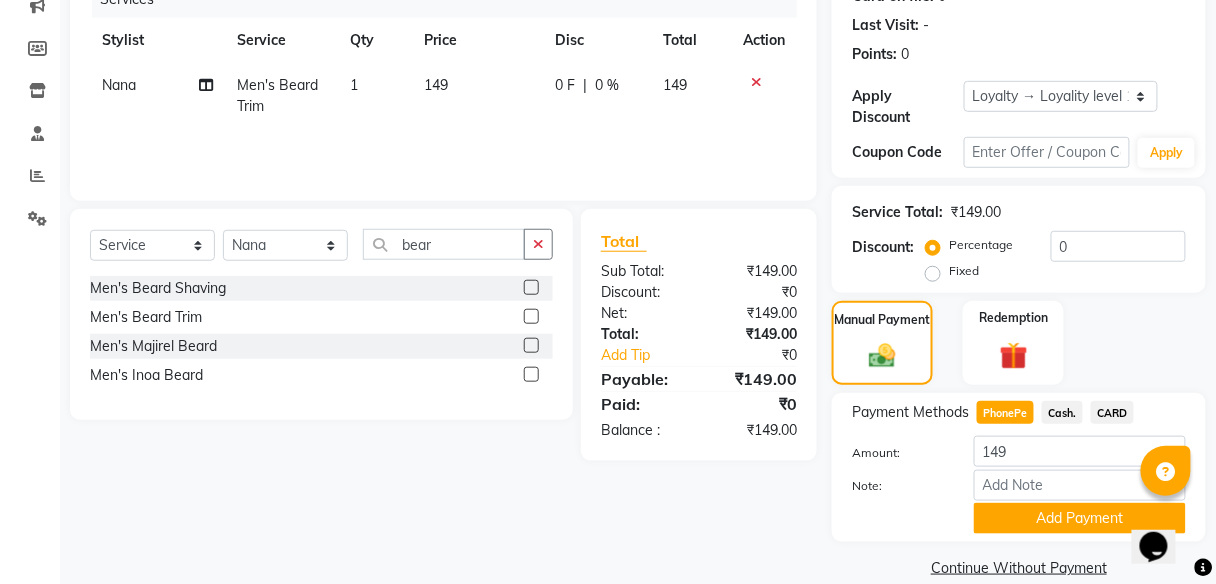 scroll, scrollTop: 295, scrollLeft: 0, axis: vertical 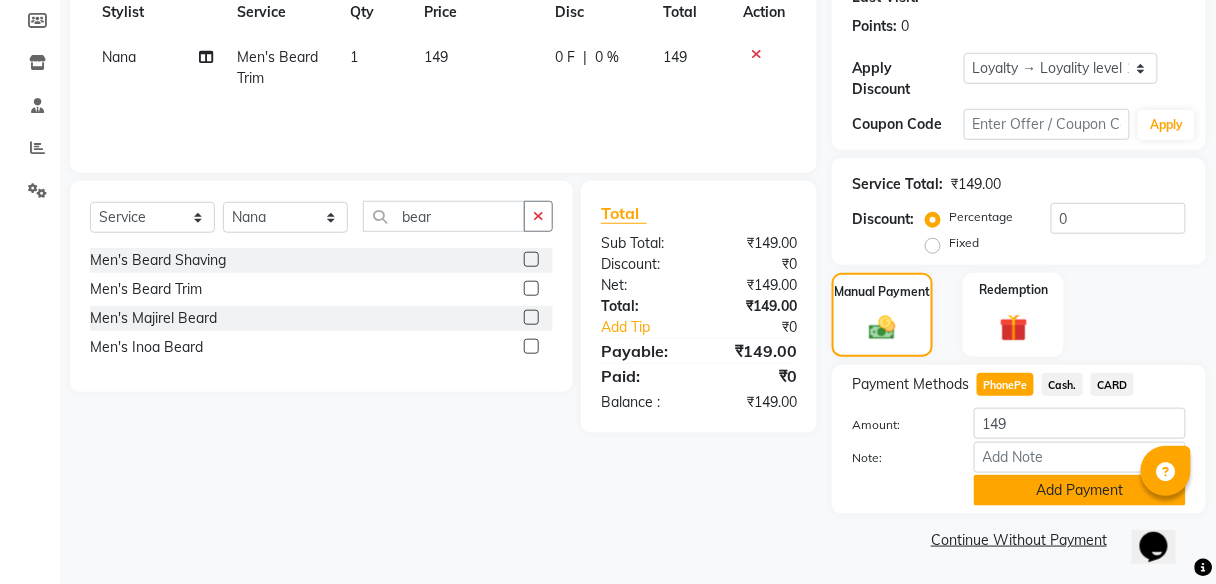 click on "Add Payment" 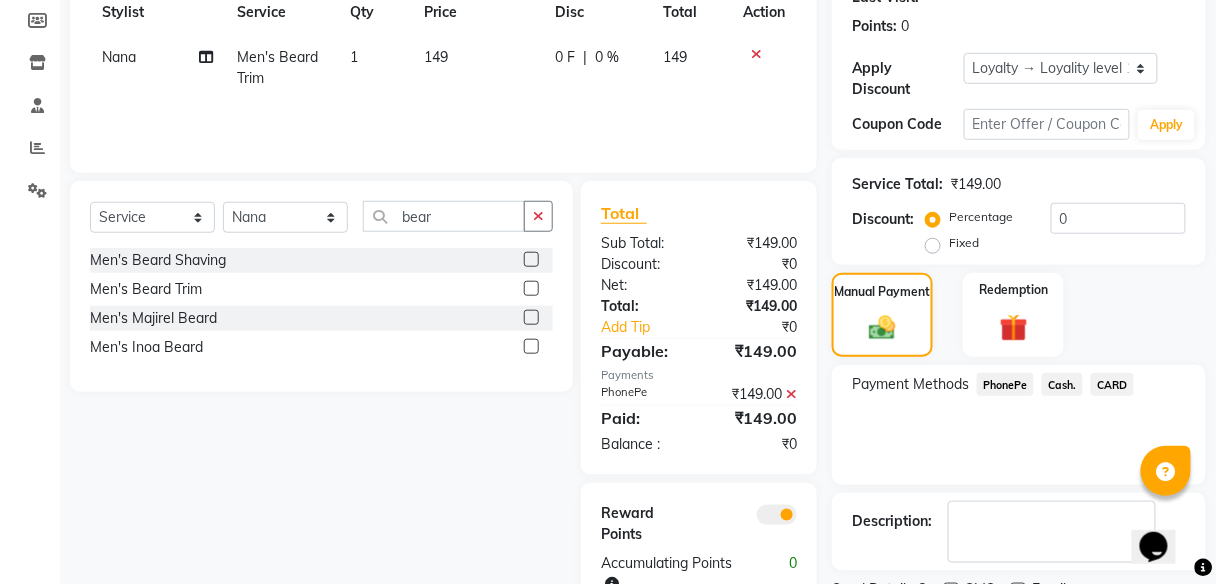 scroll, scrollTop: 378, scrollLeft: 0, axis: vertical 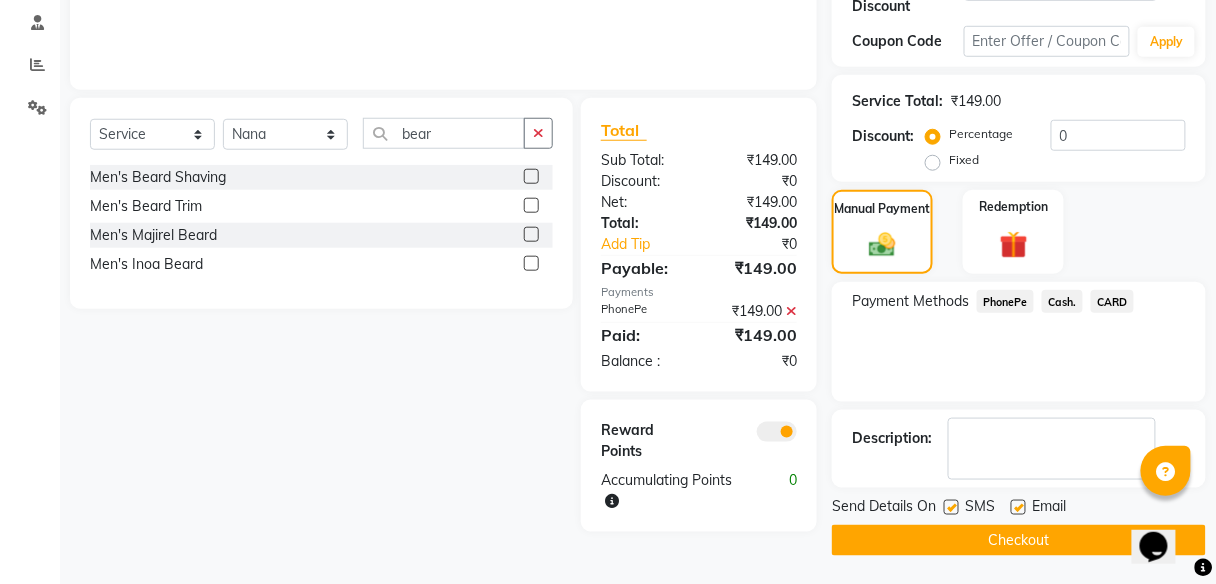 click on "Checkout" 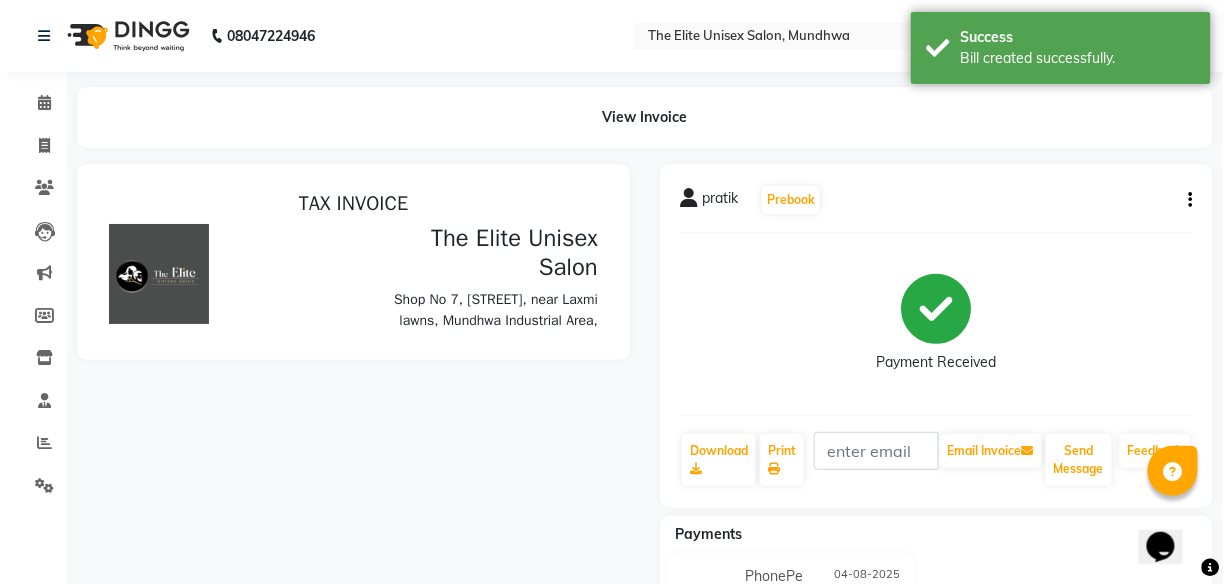 scroll, scrollTop: 0, scrollLeft: 0, axis: both 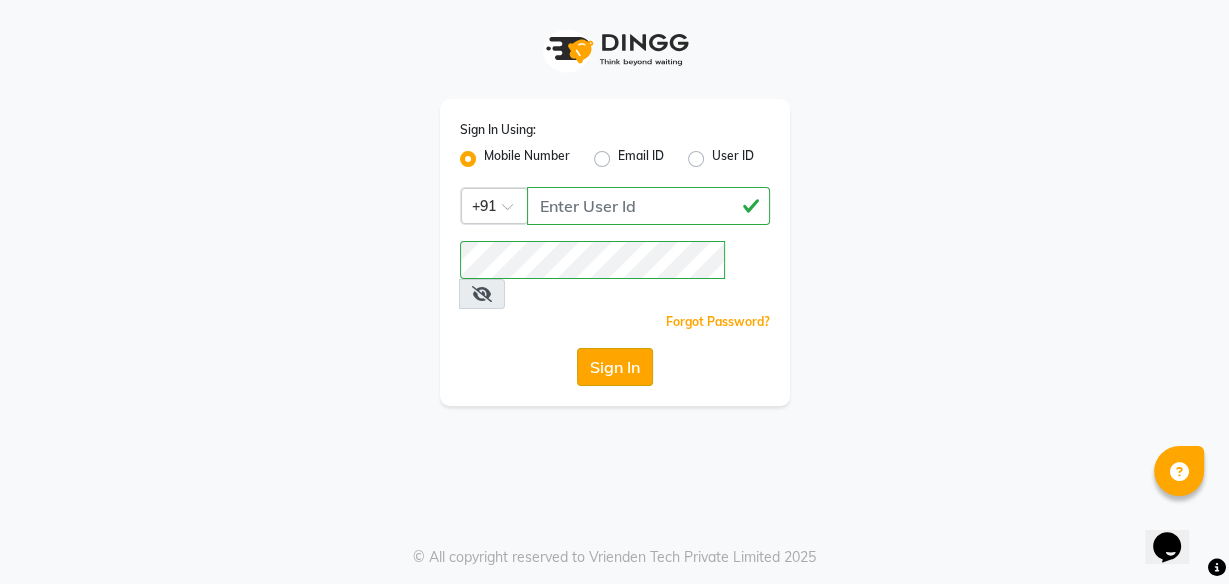 drag, startPoint x: 609, startPoint y: 348, endPoint x: 593, endPoint y: 336, distance: 20 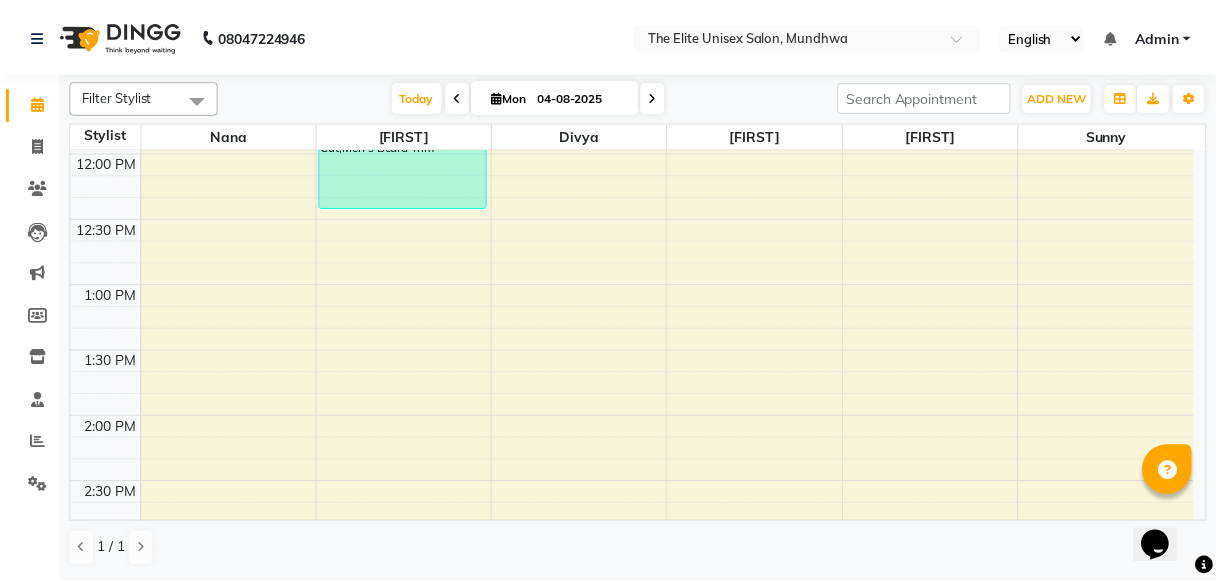 scroll, scrollTop: 594, scrollLeft: 0, axis: vertical 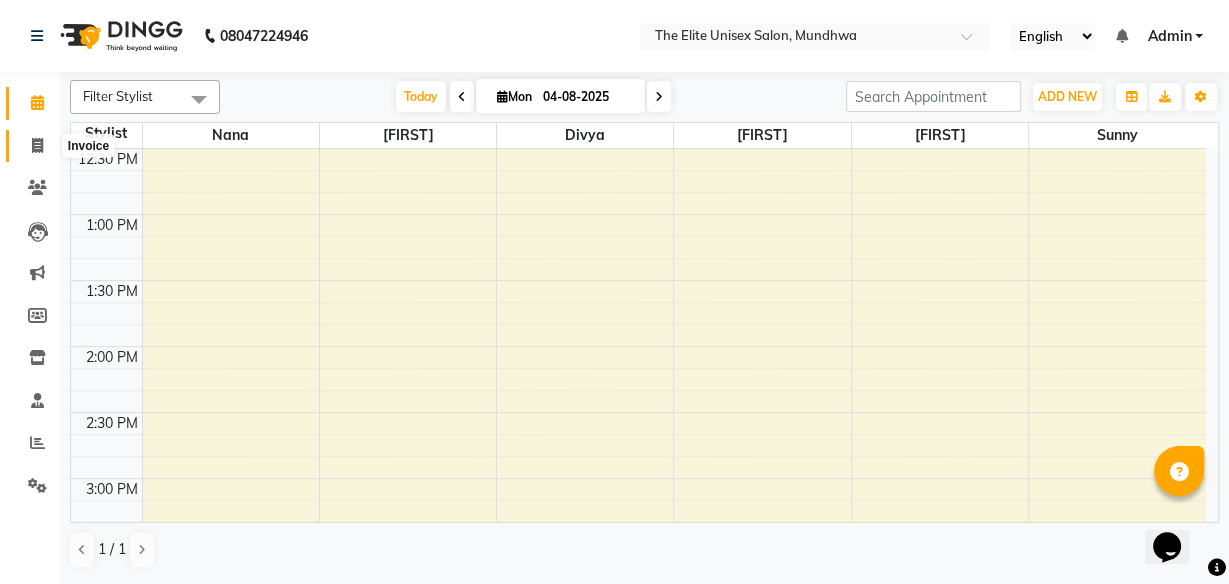 click 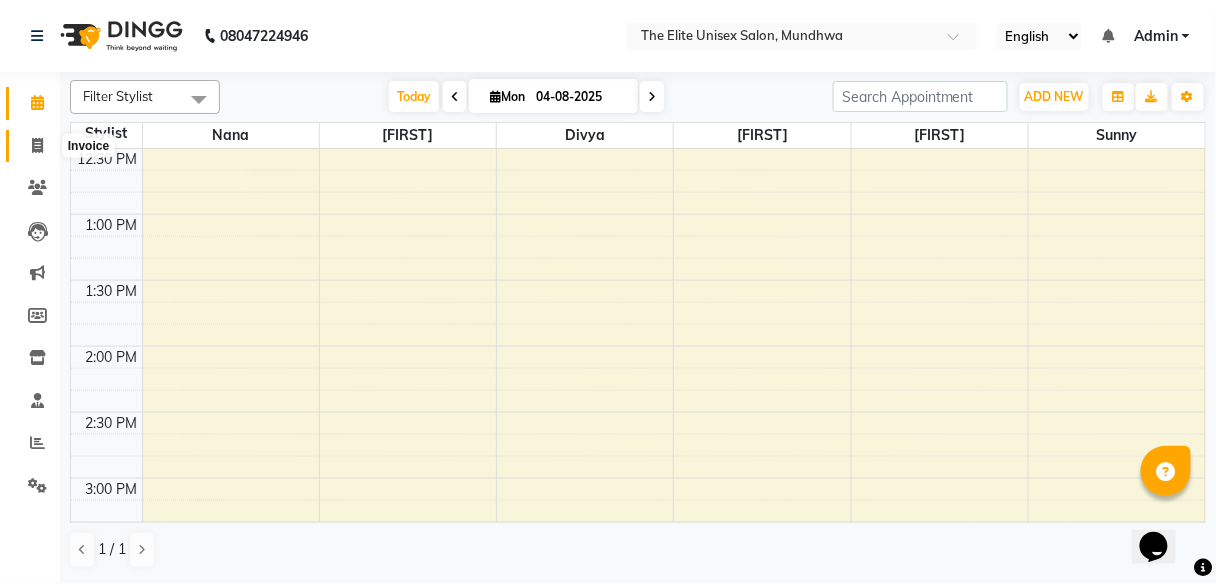 select on "7086" 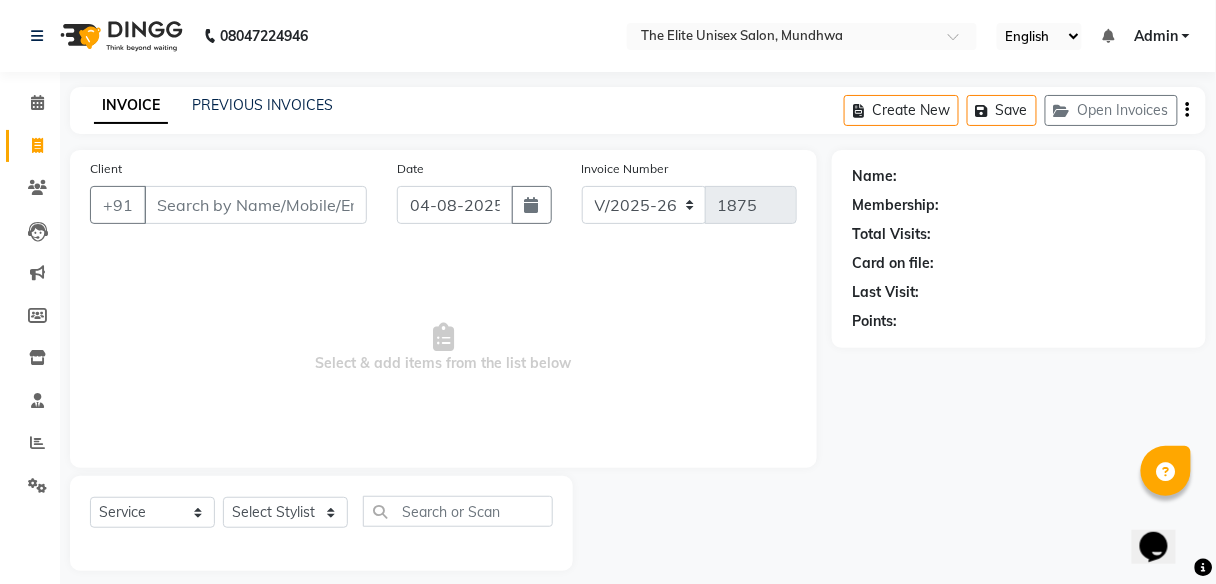 click on "Client" at bounding box center (255, 205) 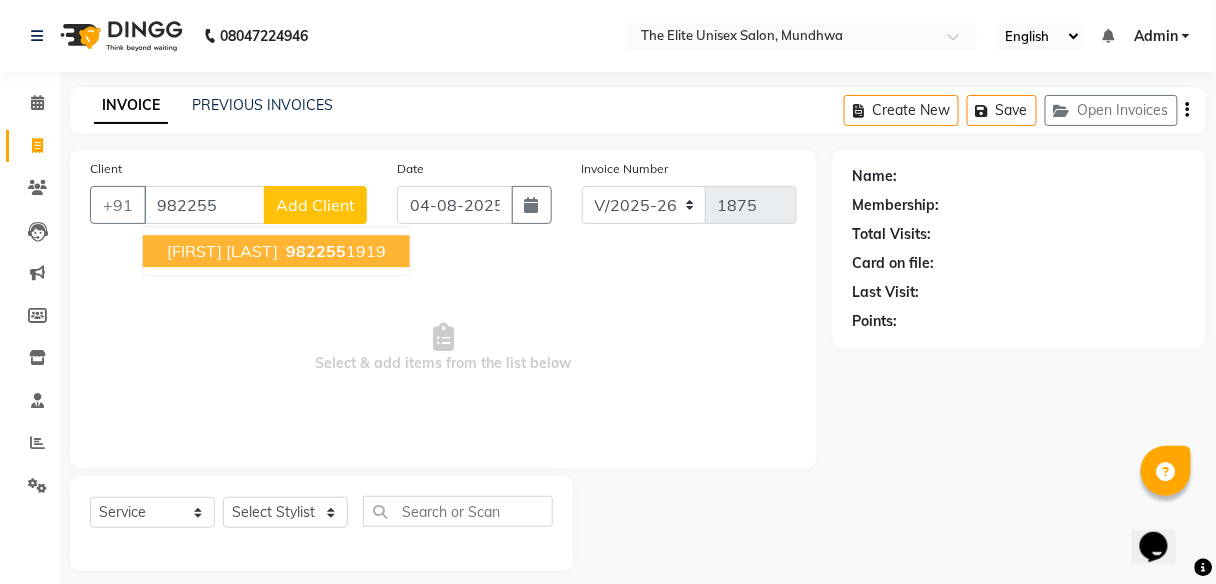 click on "[FIRST] [LAST]" at bounding box center (222, 251) 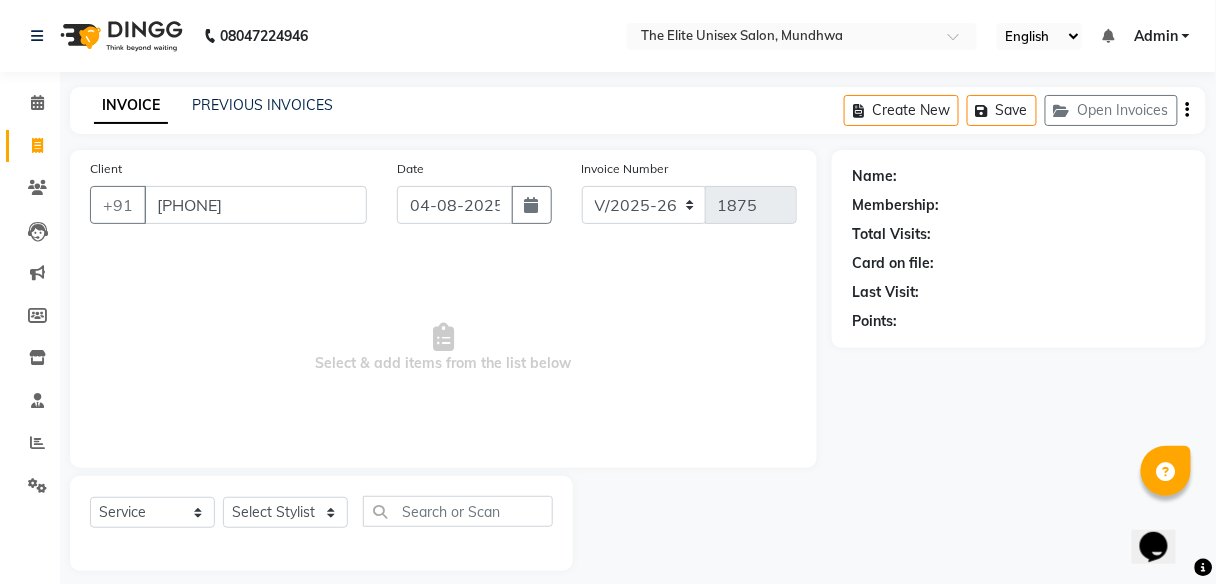 type on "[PHONE]" 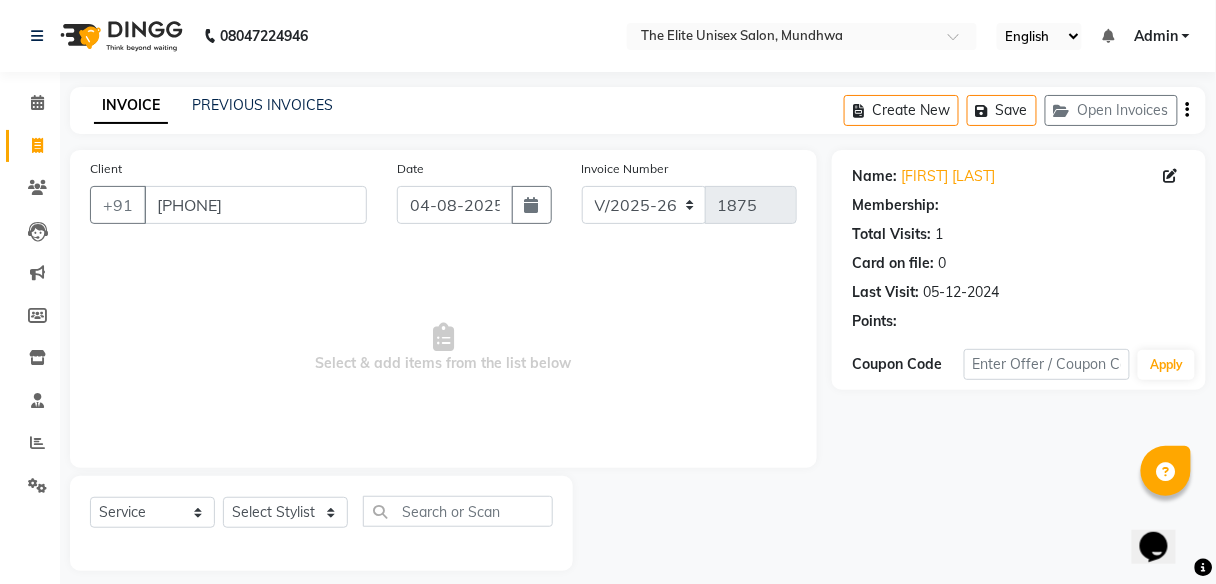 select on "1: Object" 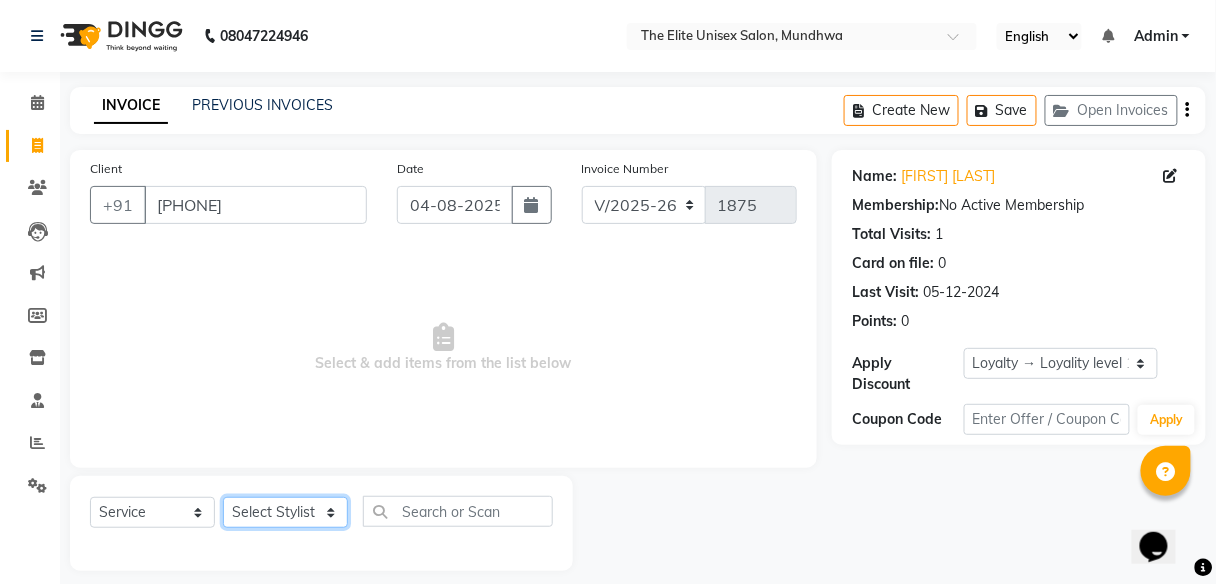 click on "Select Stylist Aishawarya Divya  Nana Rushab Shahrukh Sunny" 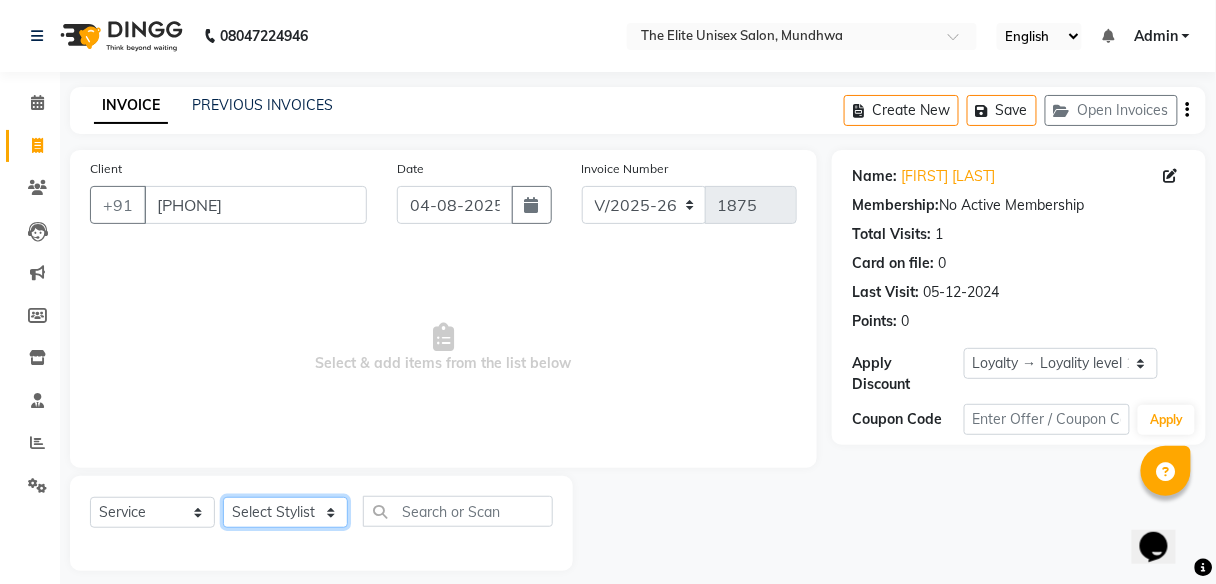 select on "59551" 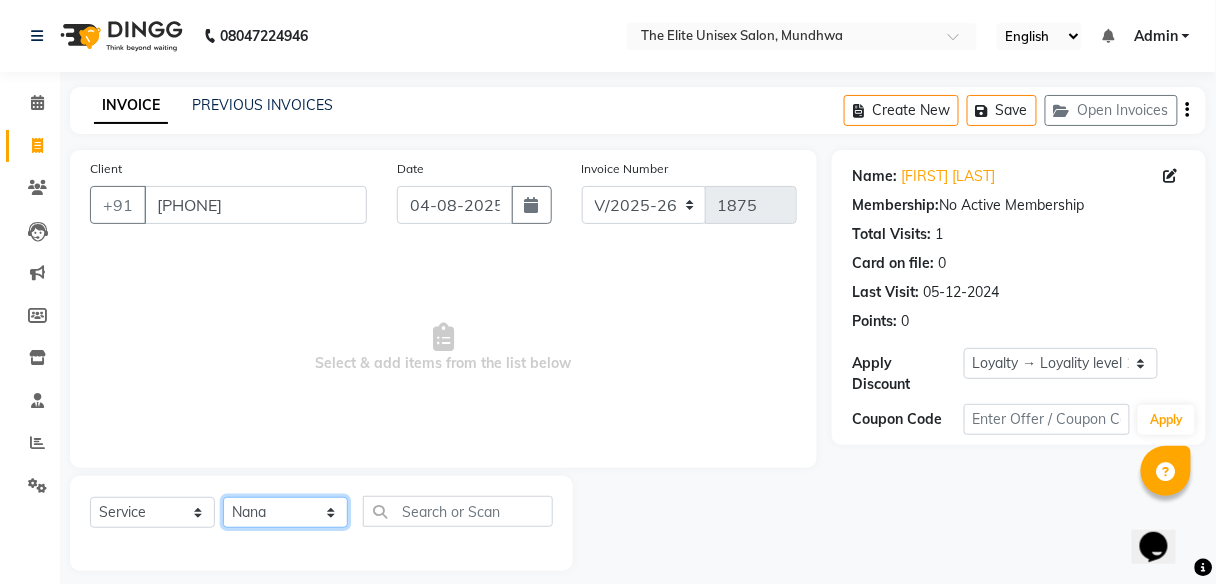 click on "Select Stylist Aishawarya Divya  Nana Rushab Shahrukh Sunny" 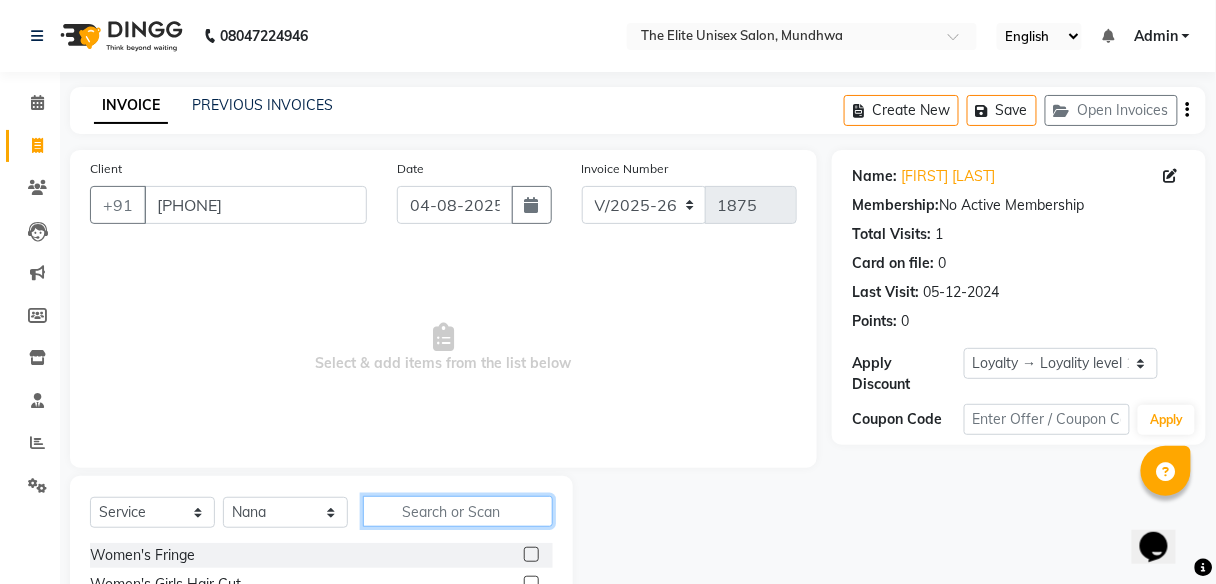 click 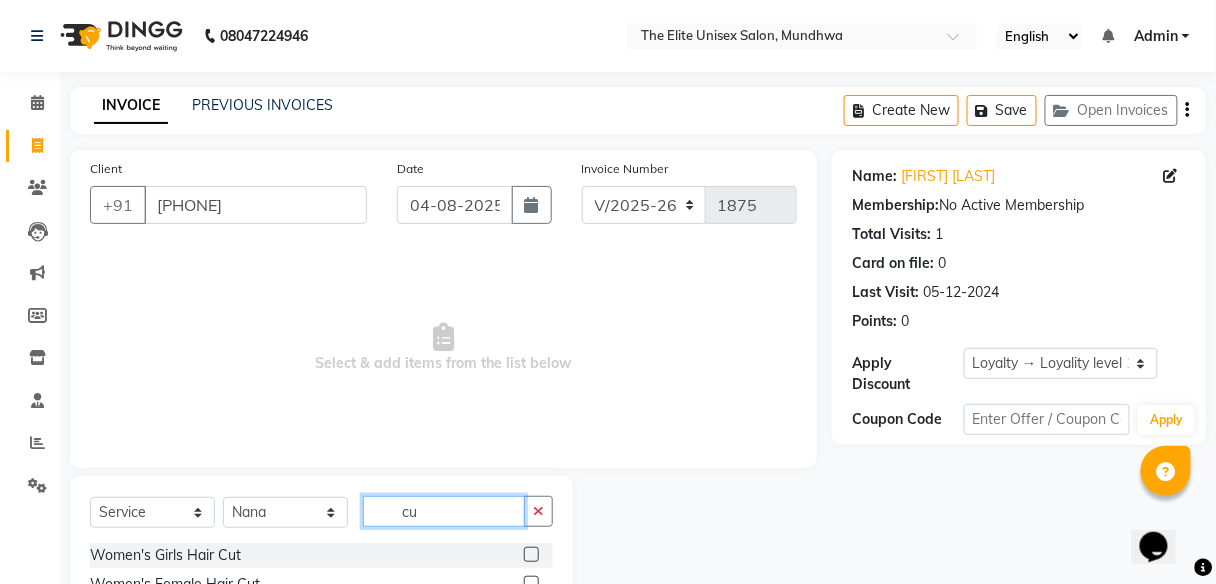 type on "c" 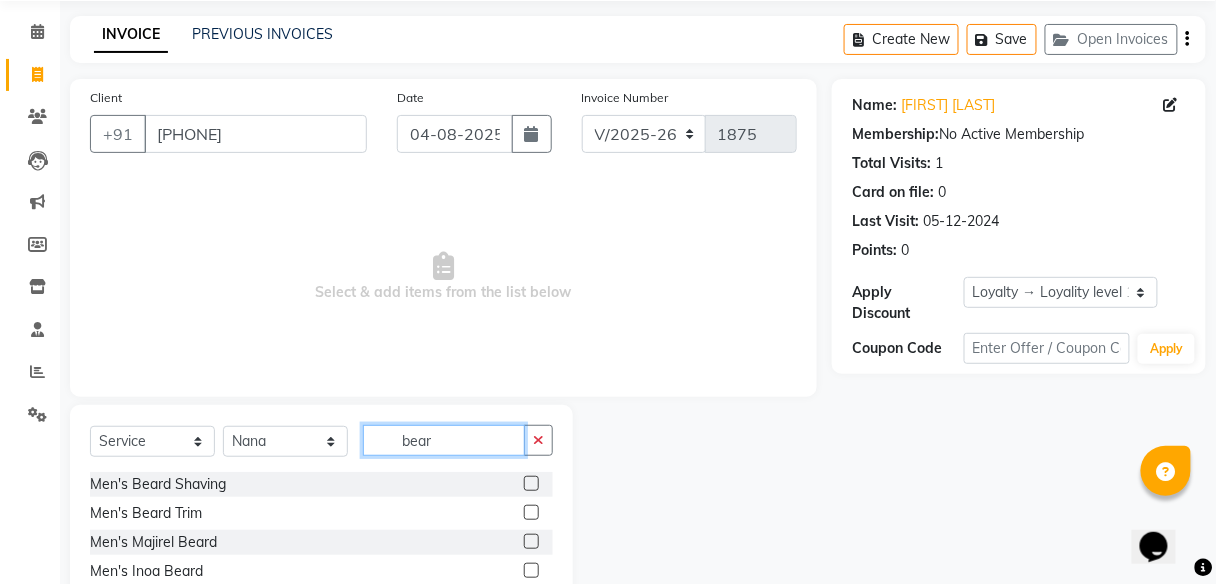 scroll, scrollTop: 72, scrollLeft: 0, axis: vertical 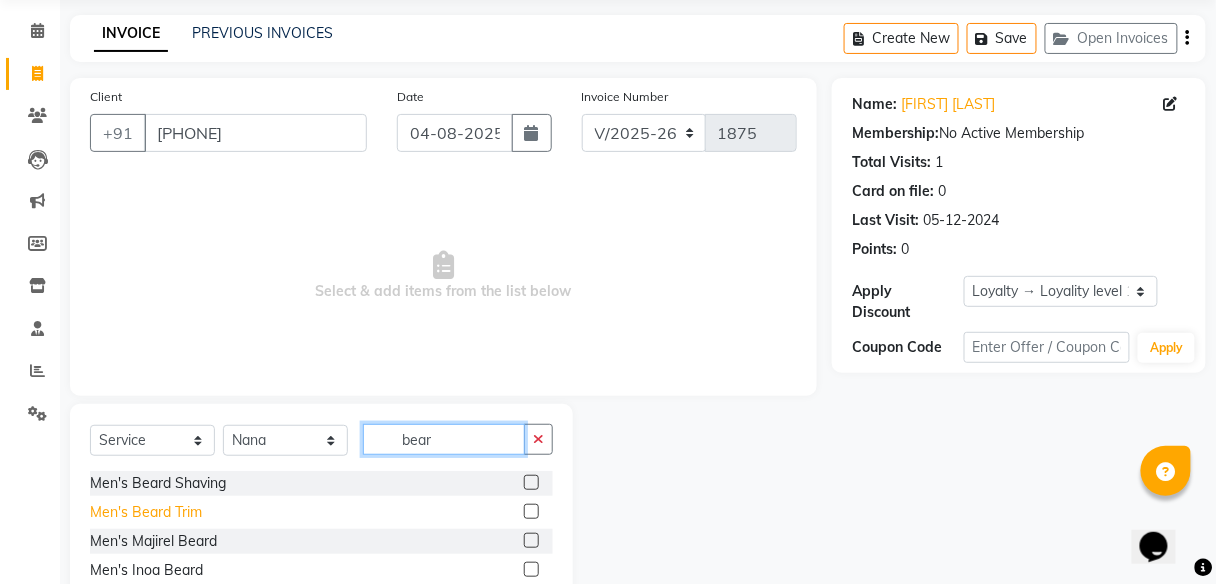 type on "bear" 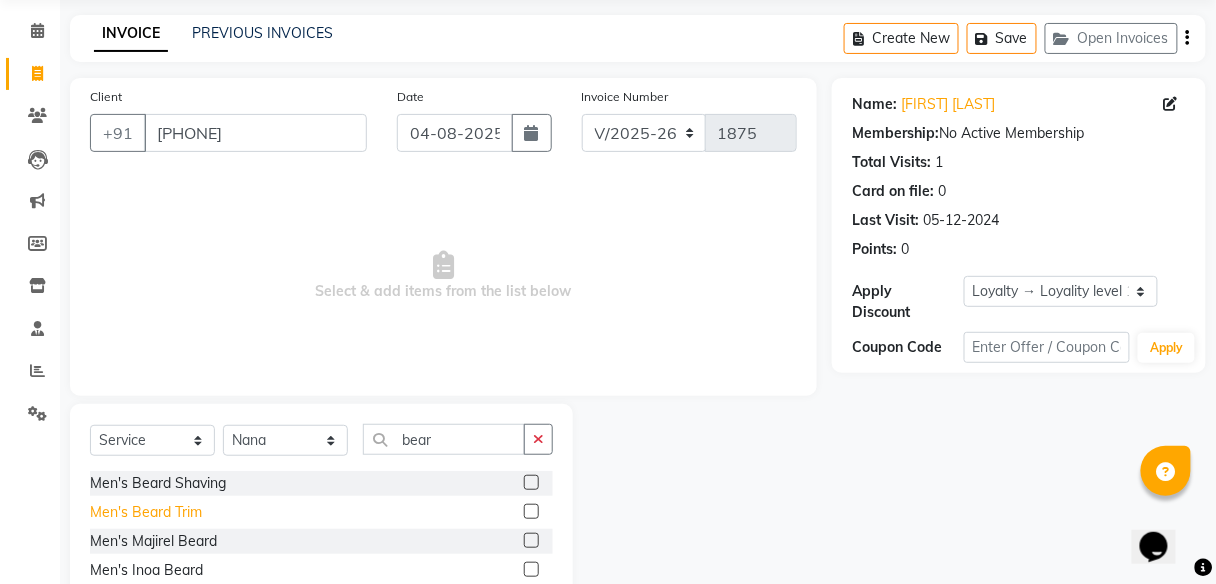 click on "Men's Beard Trim" 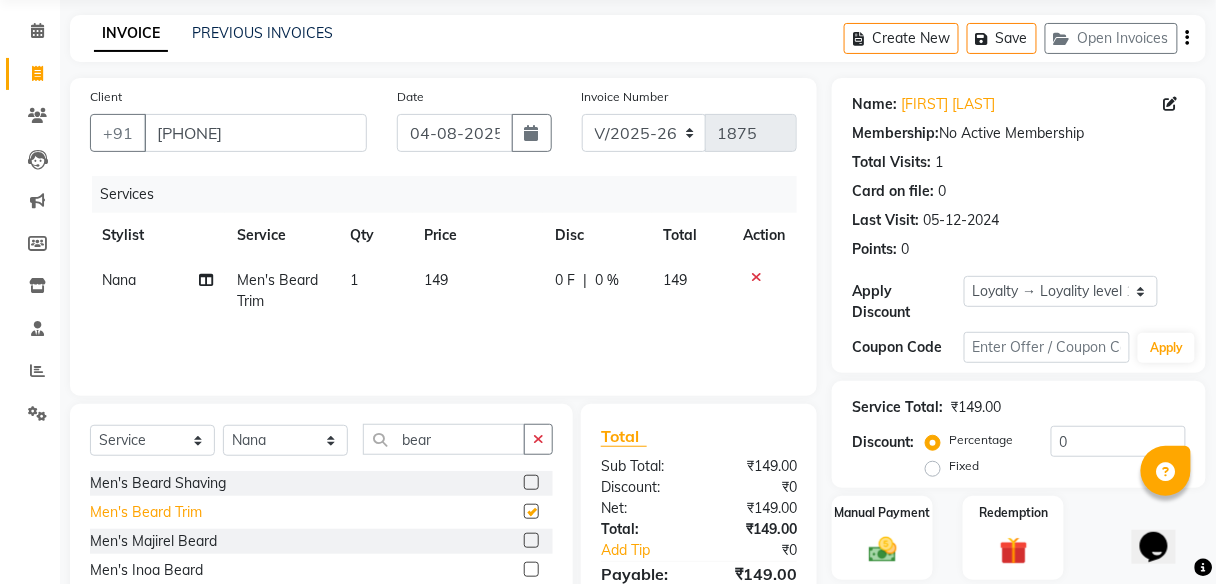 checkbox on "false" 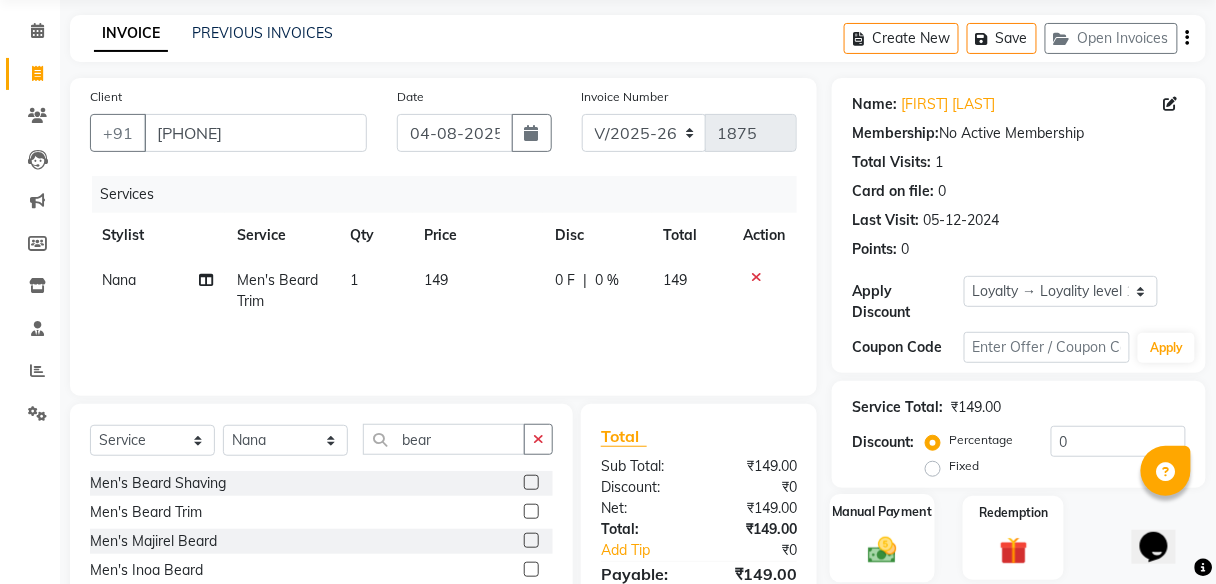 click on "Manual Payment" 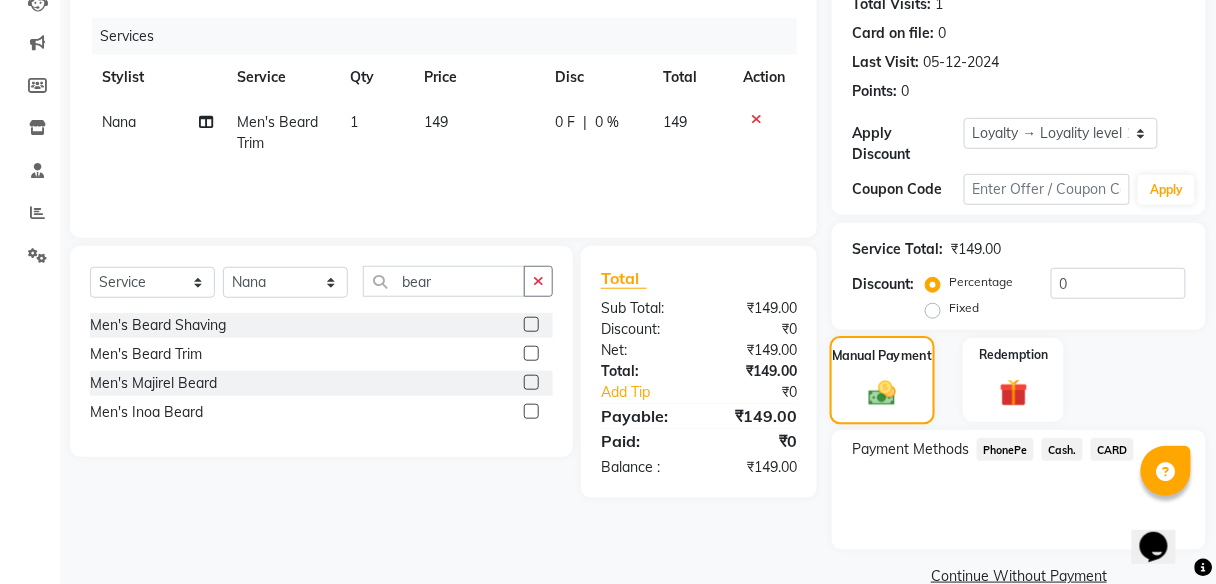 scroll, scrollTop: 231, scrollLeft: 0, axis: vertical 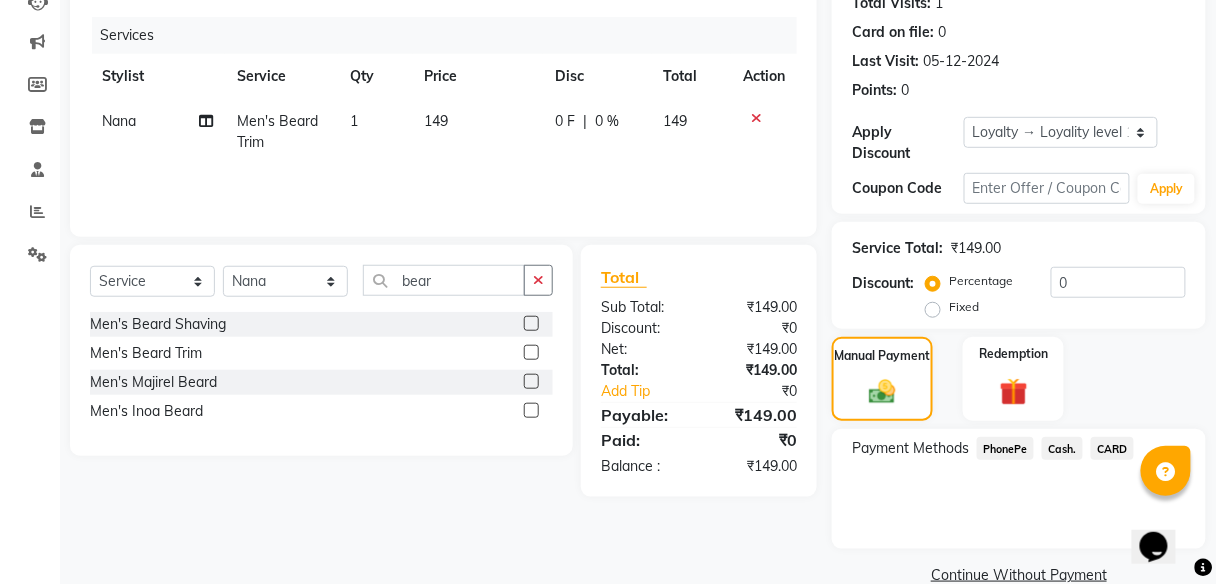 click on "PhonePe" 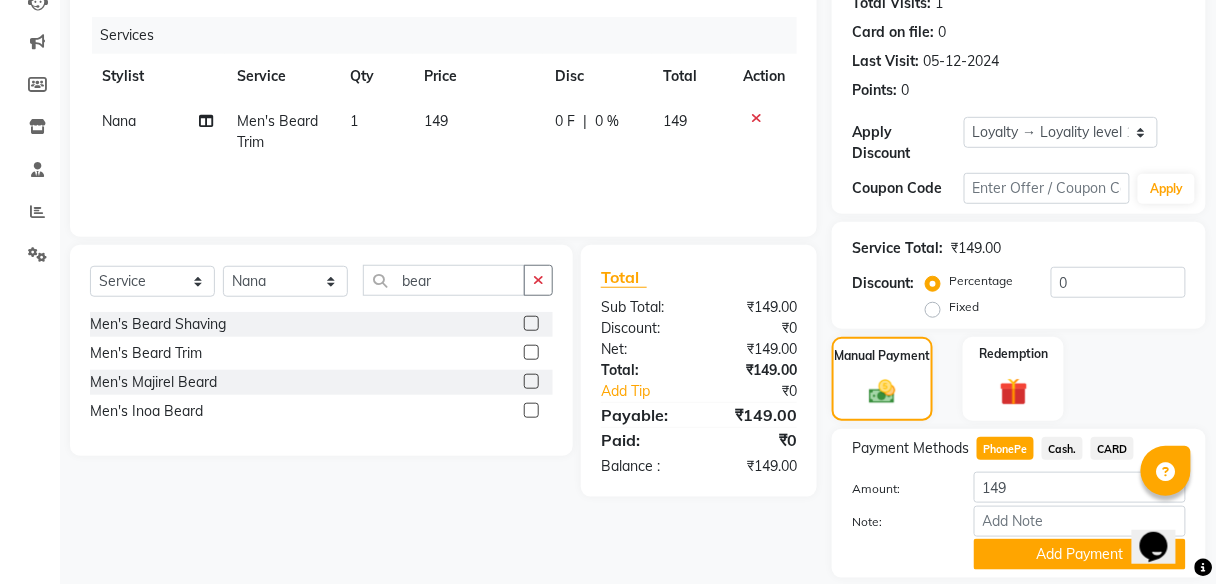 scroll, scrollTop: 295, scrollLeft: 0, axis: vertical 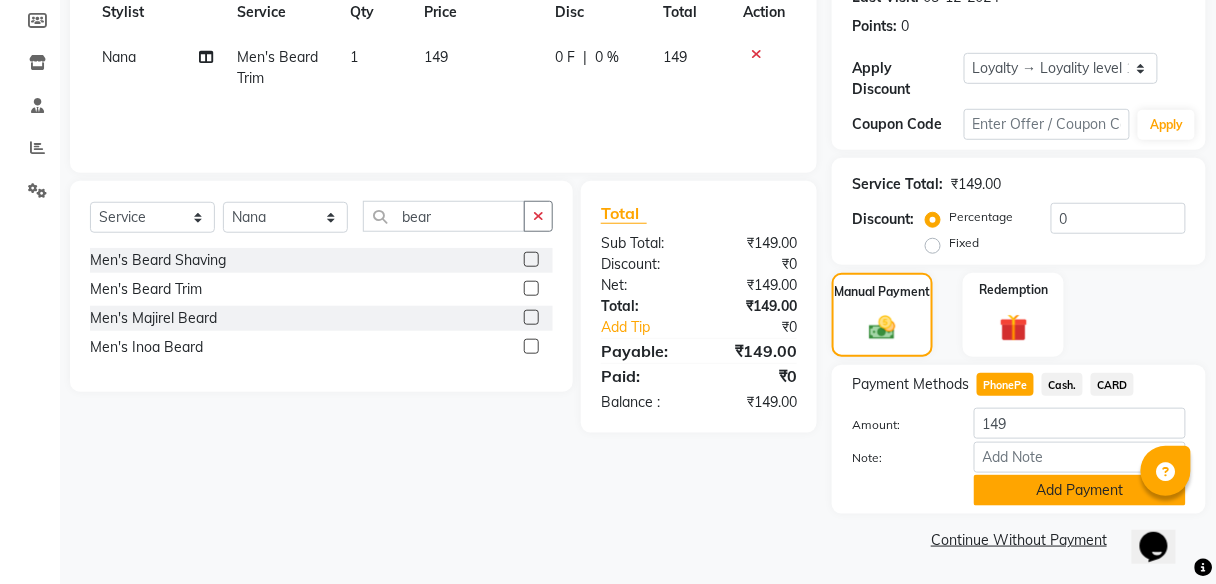 click on "Add Payment" 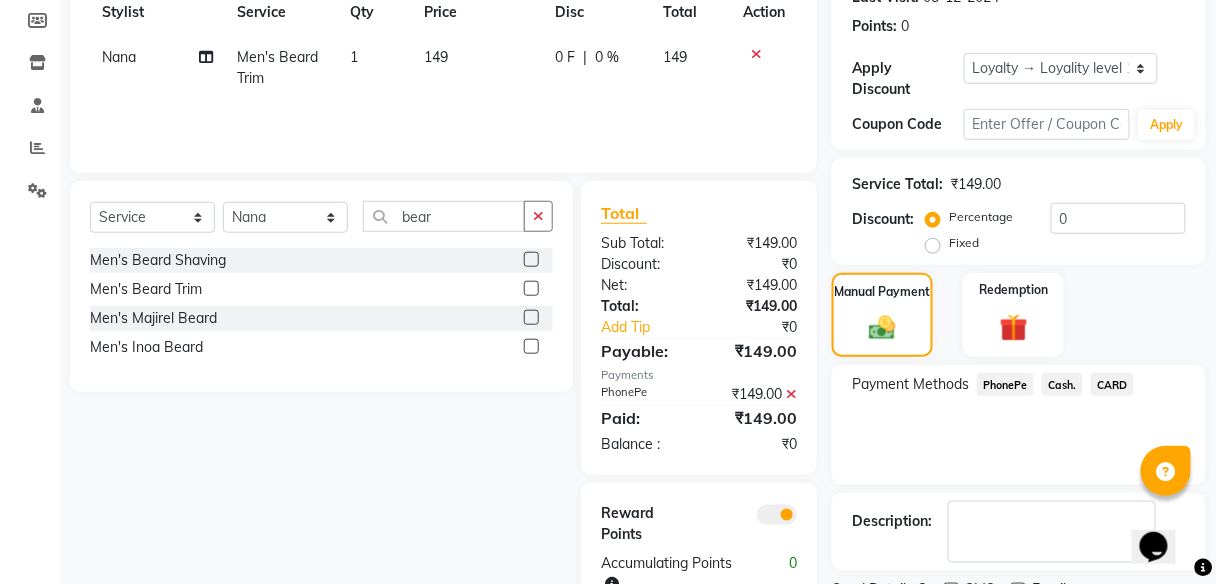 scroll, scrollTop: 378, scrollLeft: 0, axis: vertical 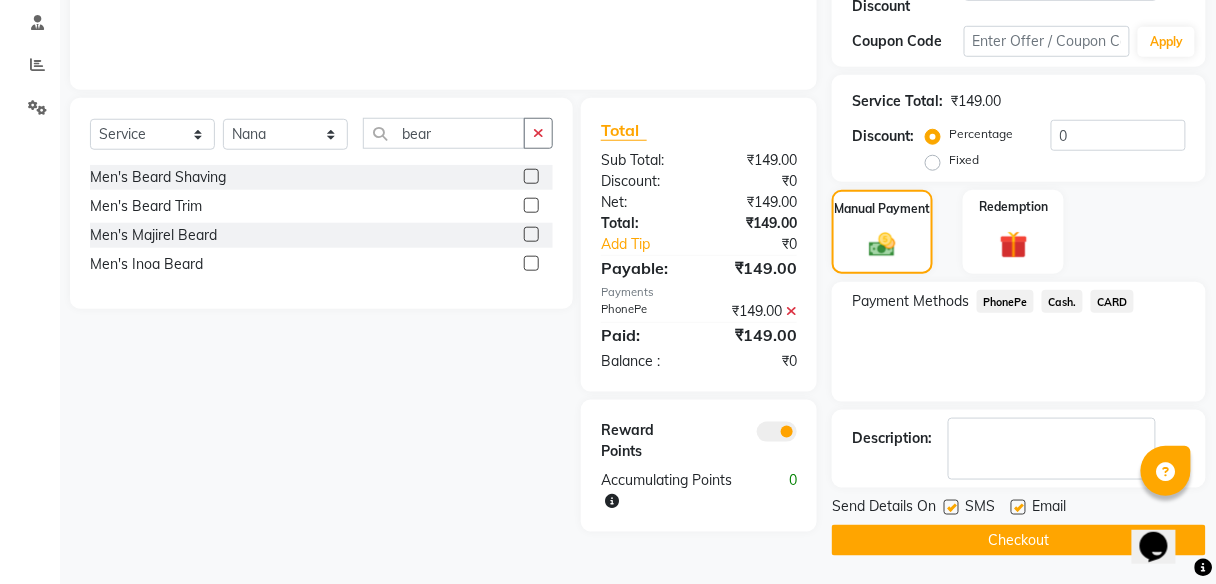 click on "Checkout" 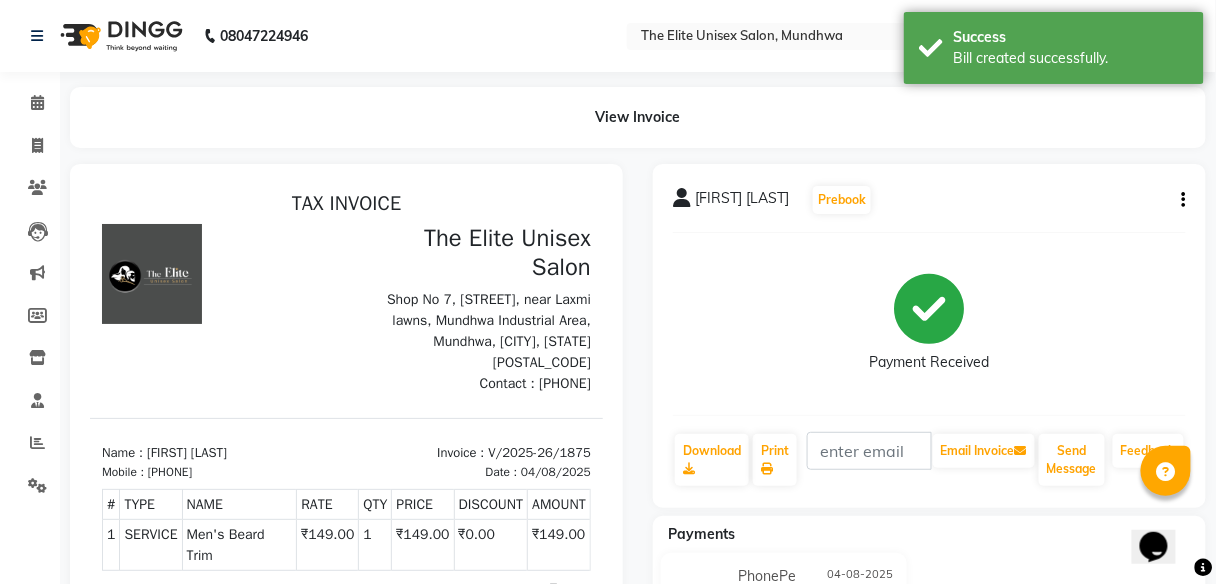 scroll, scrollTop: 0, scrollLeft: 0, axis: both 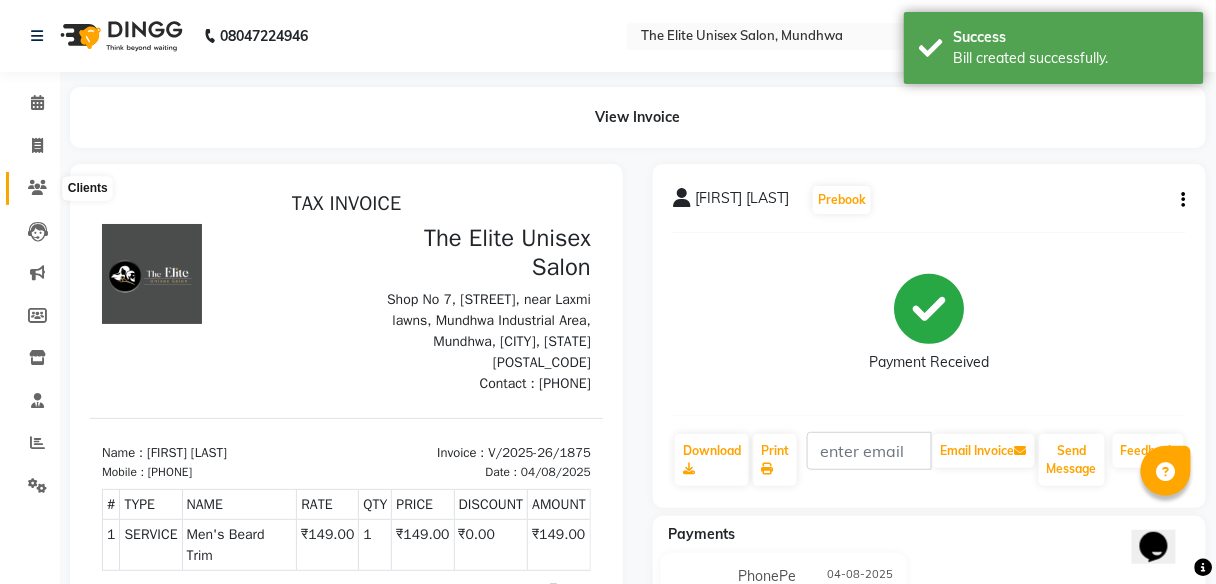 click 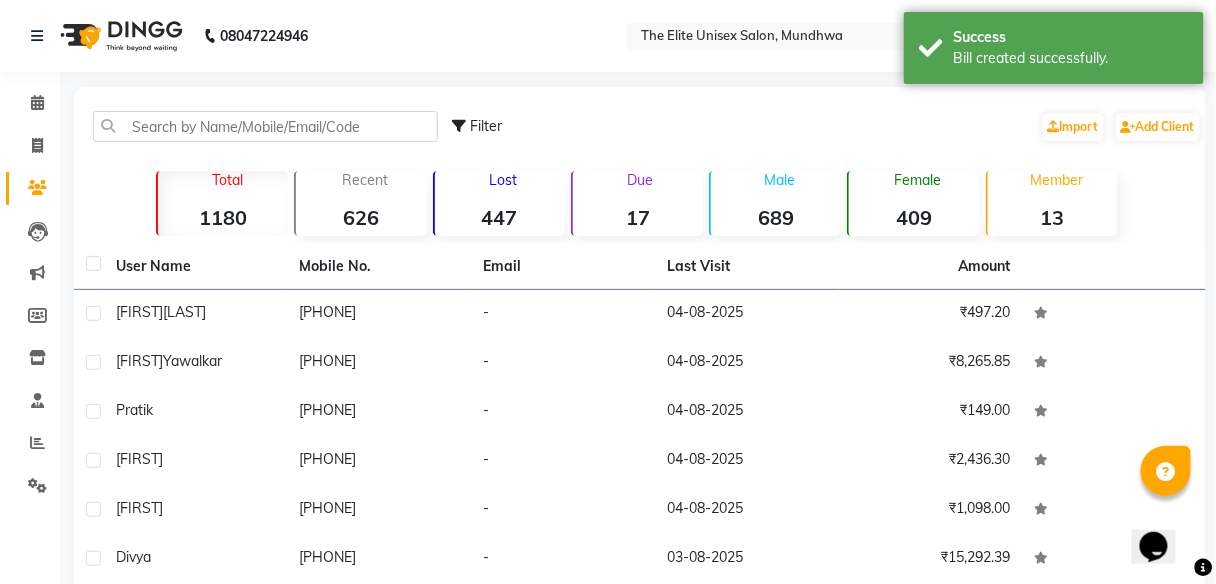 click on "447" 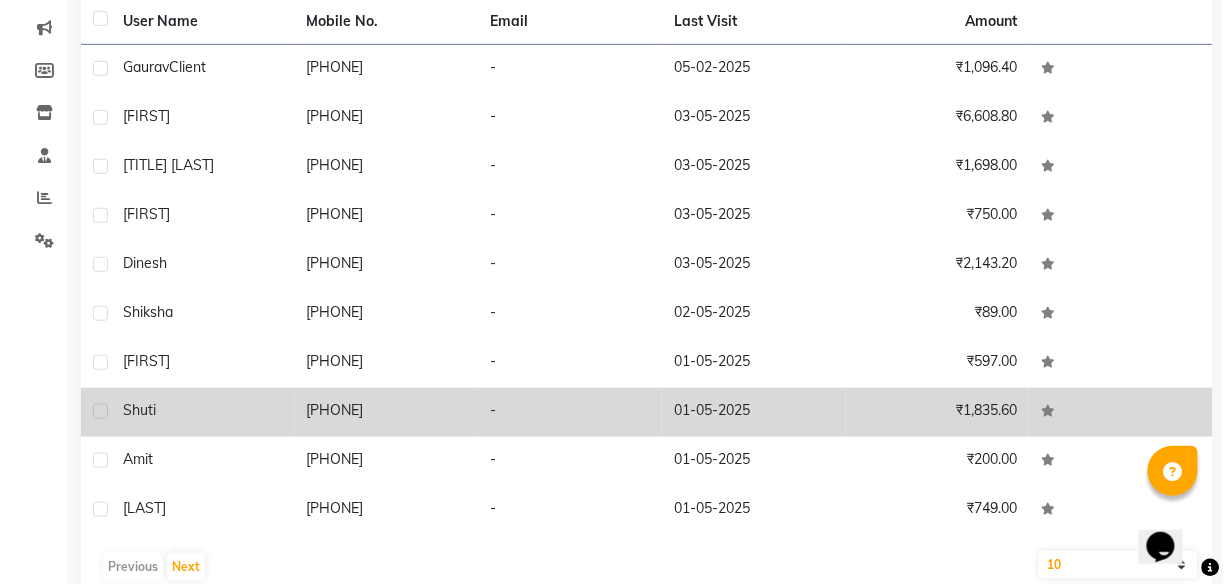 scroll, scrollTop: 0, scrollLeft: 0, axis: both 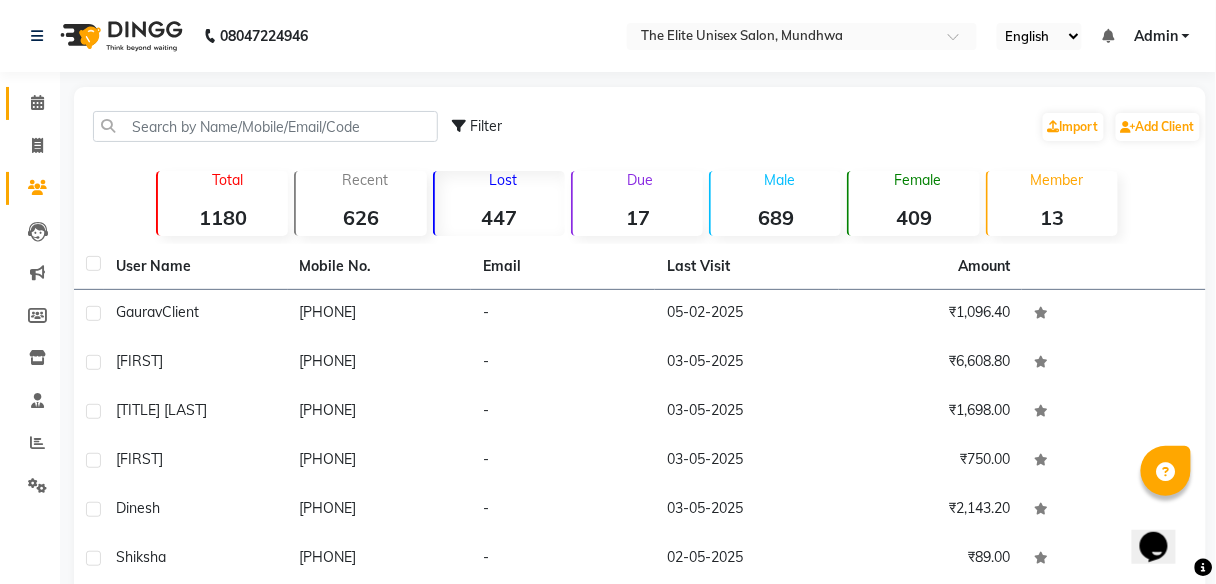 click on "Calendar" 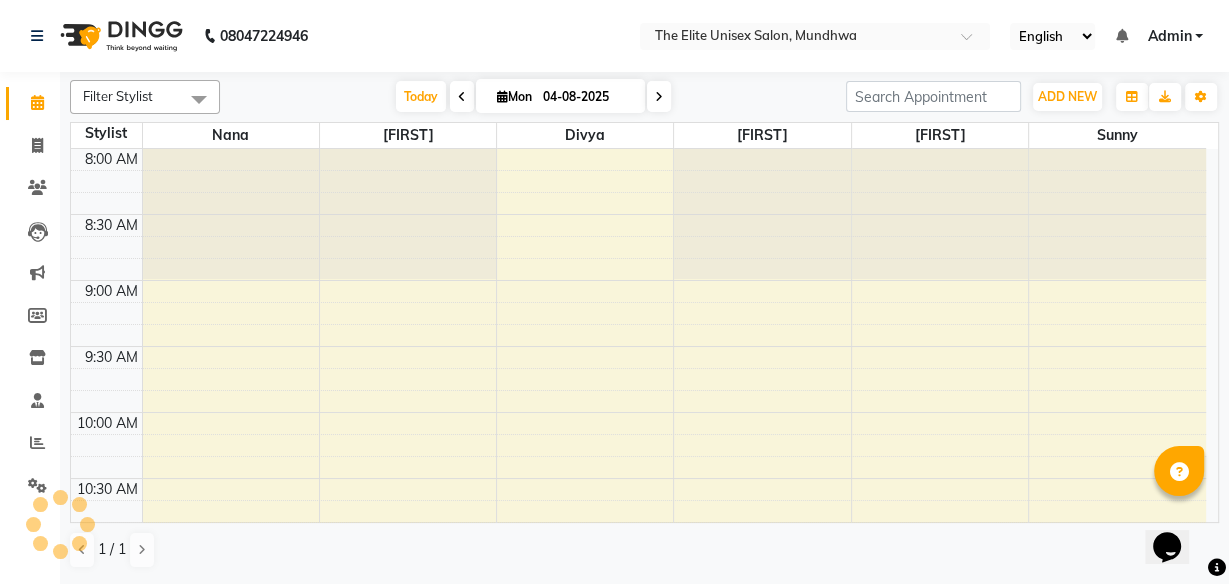 scroll, scrollTop: 0, scrollLeft: 0, axis: both 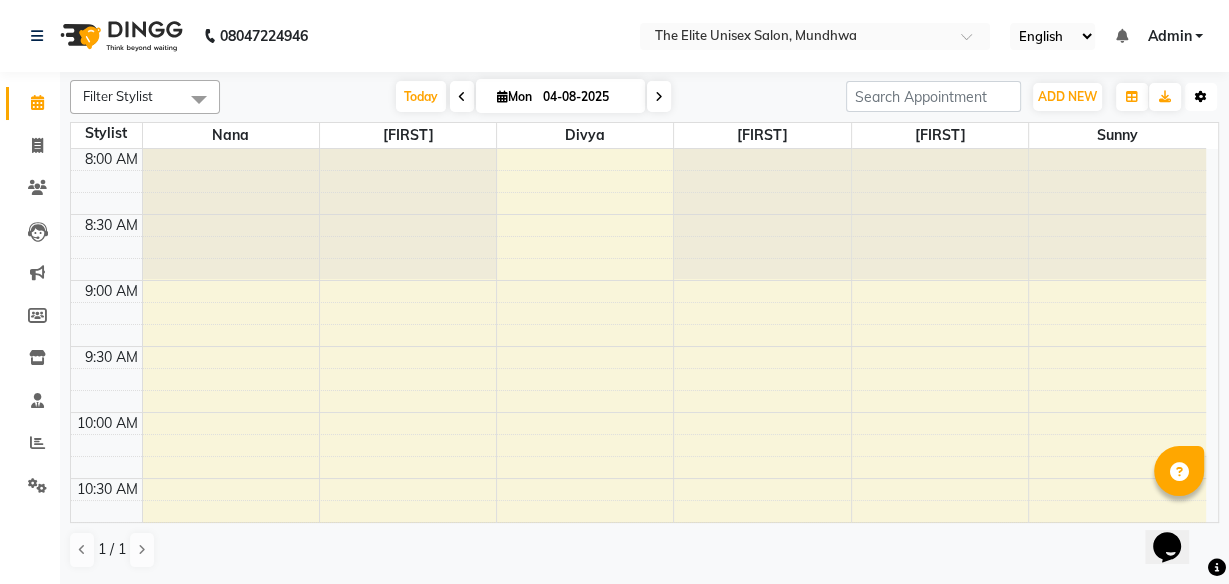 click at bounding box center [1201, 97] 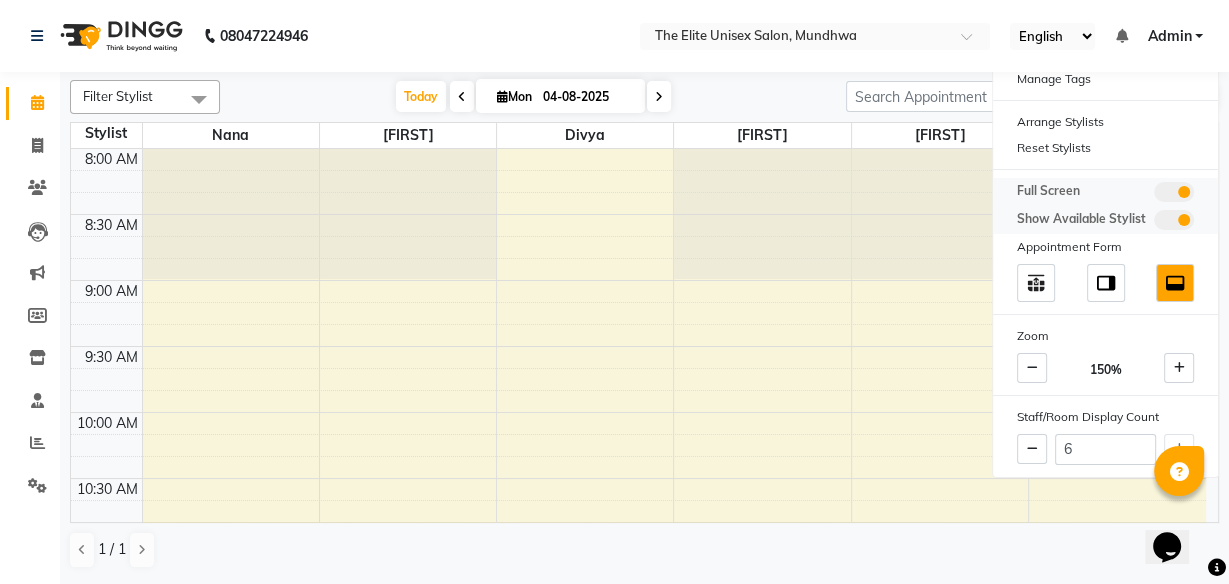 click at bounding box center (1174, 220) 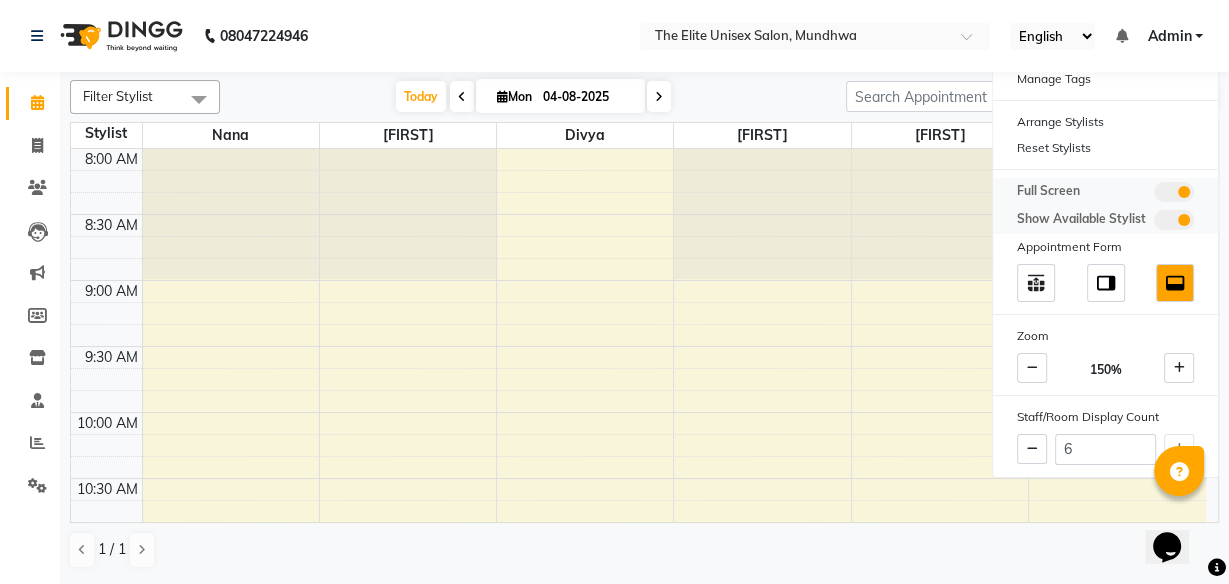click at bounding box center (1154, 223) 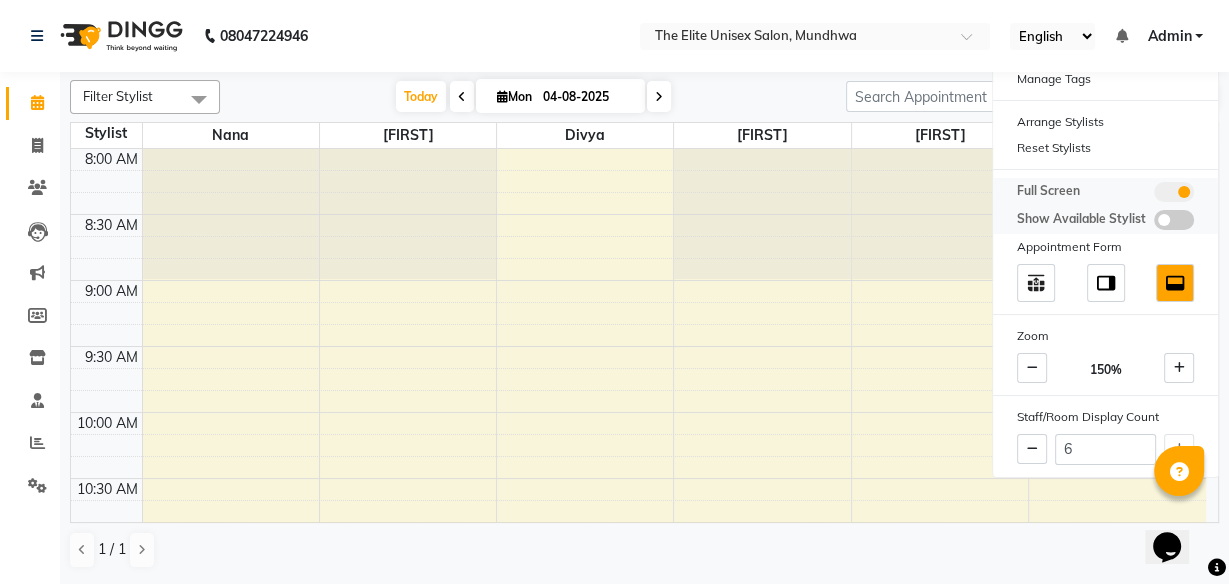 click at bounding box center [1174, 220] 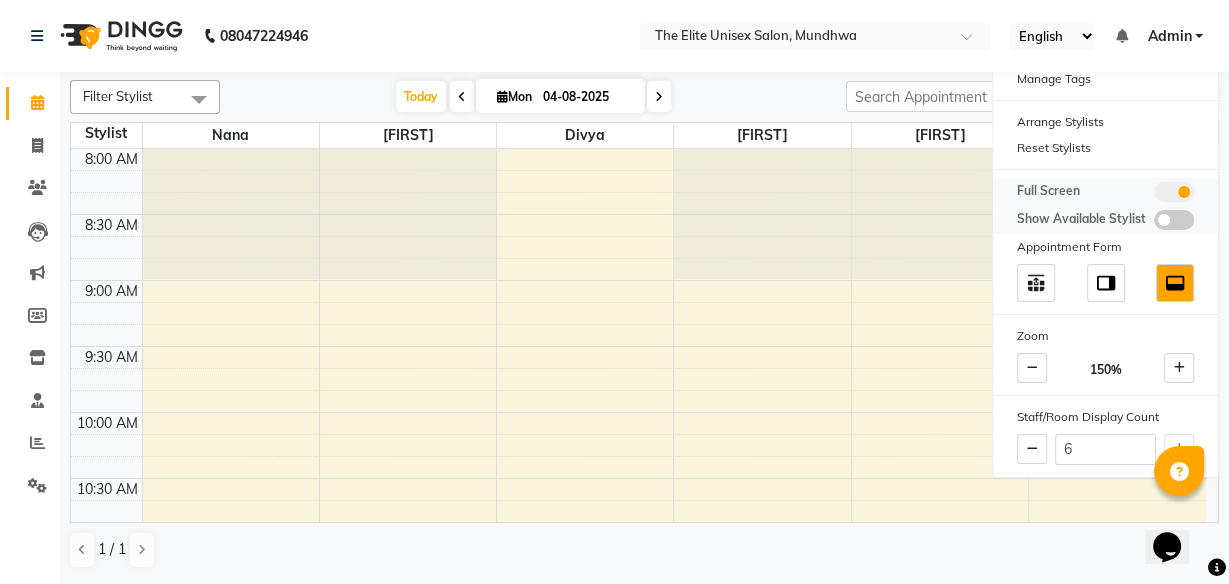 click at bounding box center (1154, 223) 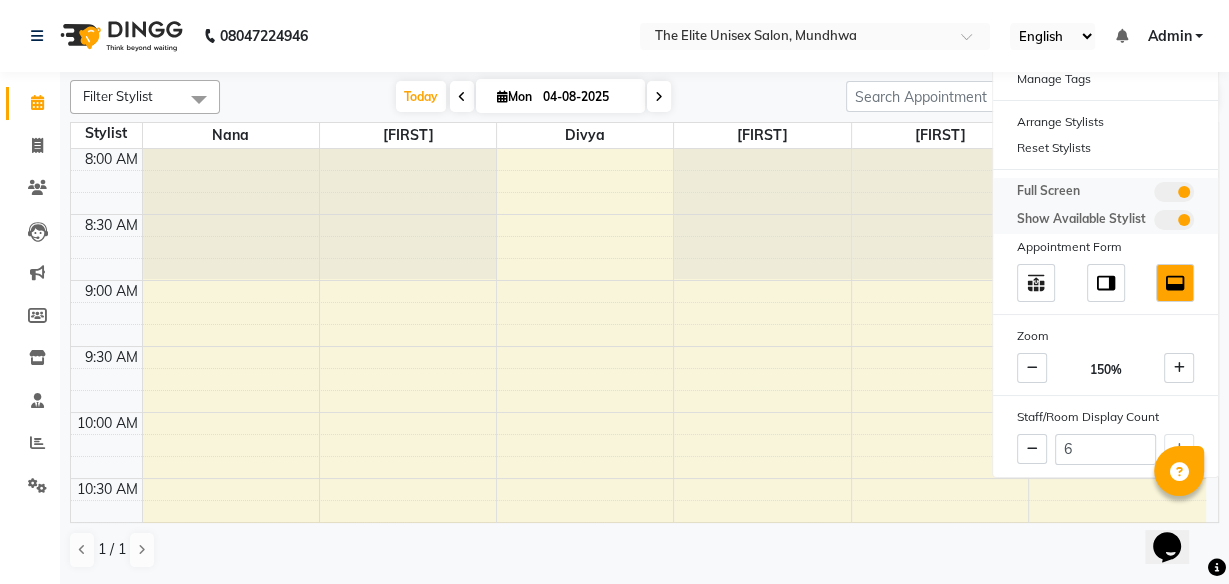 click at bounding box center [1174, 192] 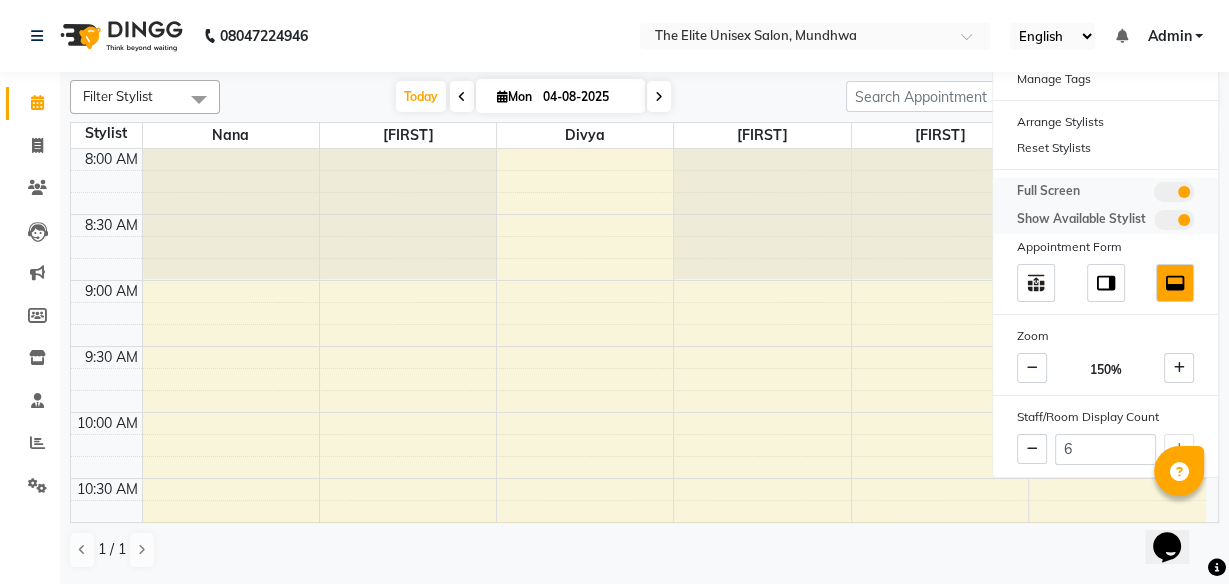 click at bounding box center (1154, 195) 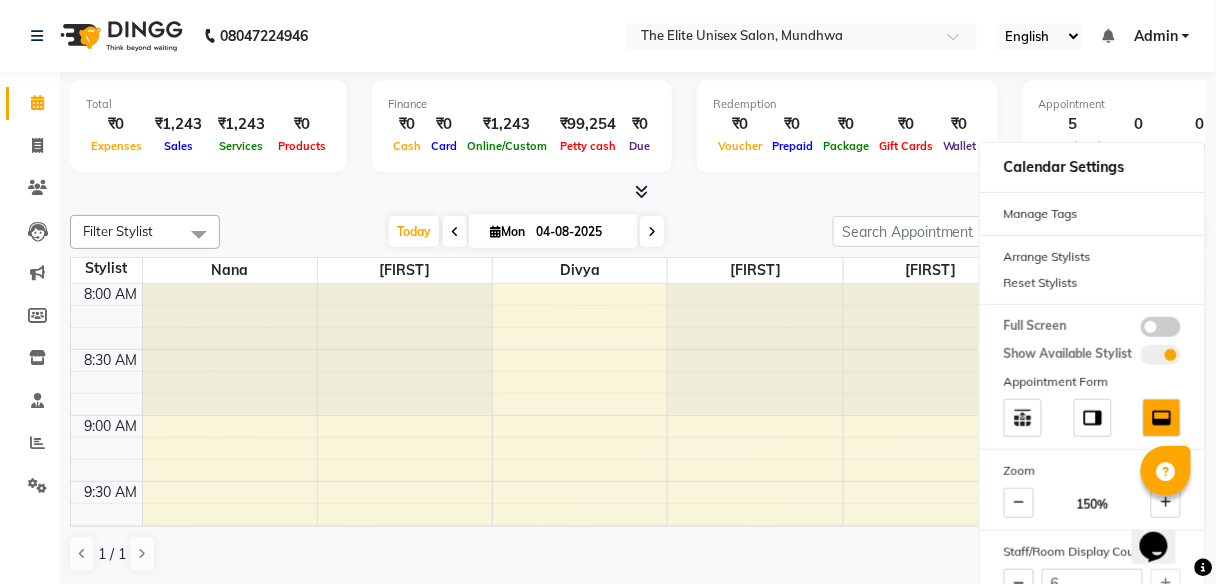 click on "Total  ₹0  Expenses ₹1,243  Sales ₹1,243  Services ₹0  Products Finance  ₹0  Cash ₹0  Card ₹1,243  Online/Custom ₹99,254 Petty cash ₹0 Due  Redemption  ₹0 Voucher ₹0 Prepaid ₹0 Package ₹0  Gift Cards ₹0  Wallet  Appointment  5 Completed 0 Upcoming 0 Ongoing 0 No show  Other sales  ₹0  Packages ₹0  Memberships ₹0  Vouchers ₹0  Prepaids ₹0  Gift Cards Filter Stylist Select All Aishawarya Divya  Nana Rushab Shahrukh Sunny Today  Mon 04-08-2025 Toggle Dropdown Add Appointment Add Invoice Add Expense Add Attendance Add Client Add Transaction Toggle Dropdown Add Appointment Add Invoice Add Expense Add Attendance Add Client ADD NEW Toggle Dropdown Add Appointment Add Invoice Add Expense Add Attendance Add Client Add Transaction Filter Stylist Select All Aishawarya Divya  Nana Rushab Shahrukh Sunny Group By  Staff View   Room View  View as Vertical  Vertical - Week View  Horizontal  Horizontal - Week View  List  Toggle Dropdown Calendar Settings Manage Tags   Arrange Stylists  6" 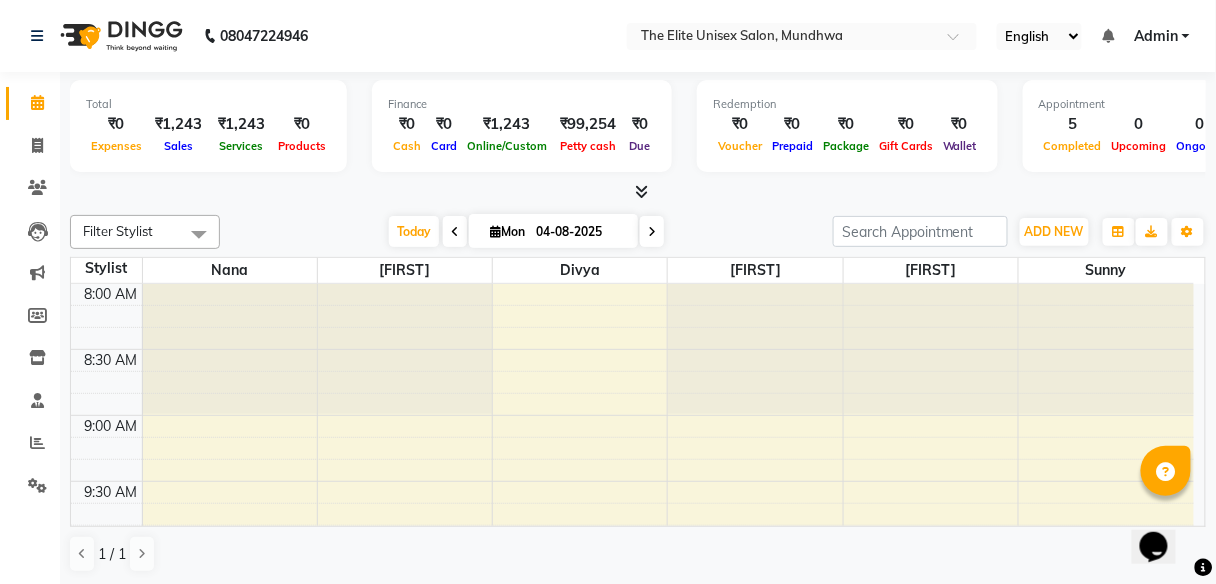 click at bounding box center (642, 191) 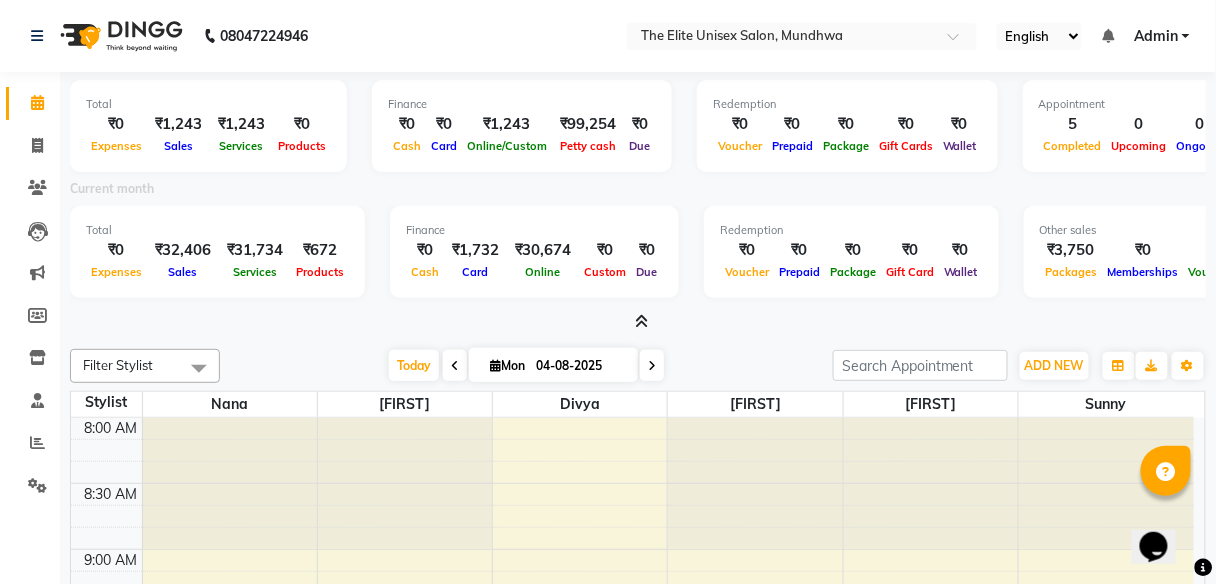 click at bounding box center [642, 321] 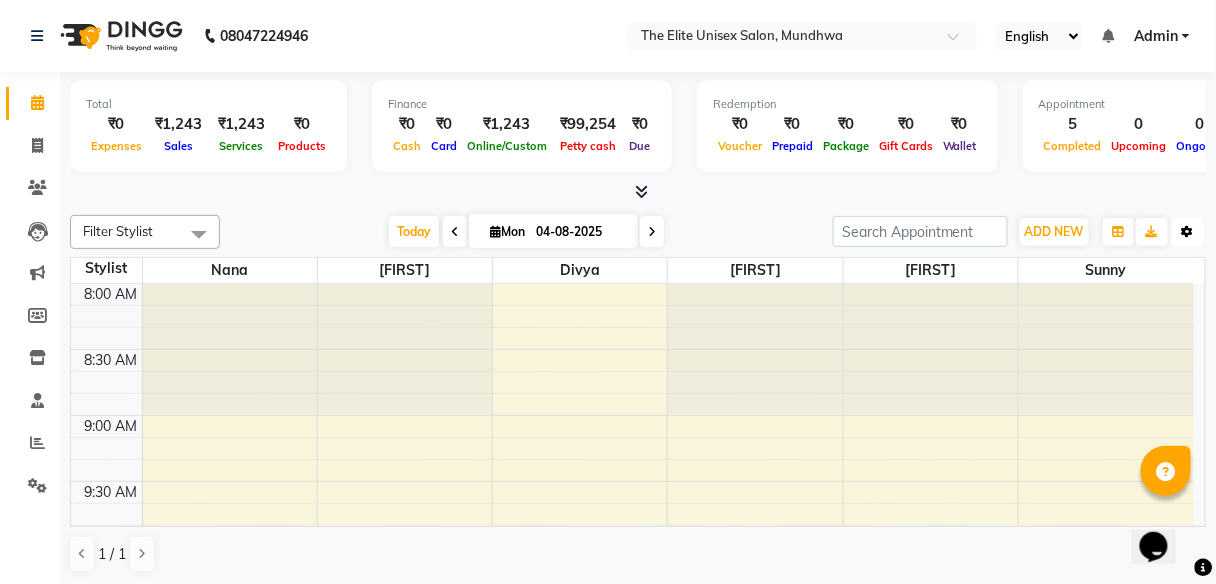 click at bounding box center (1188, 232) 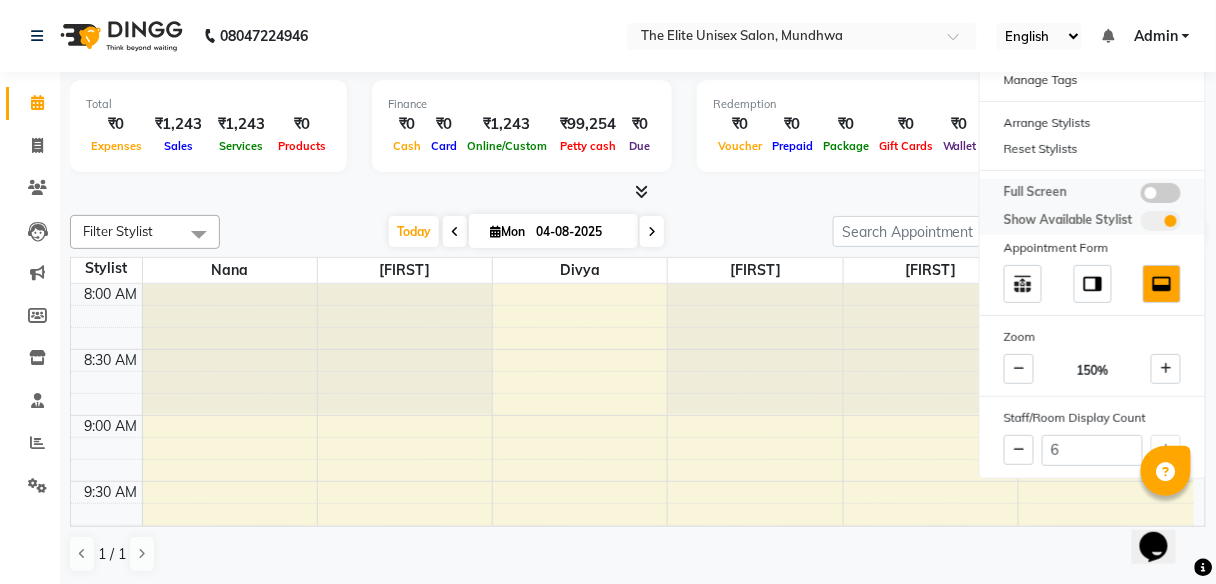 click at bounding box center [1161, 193] 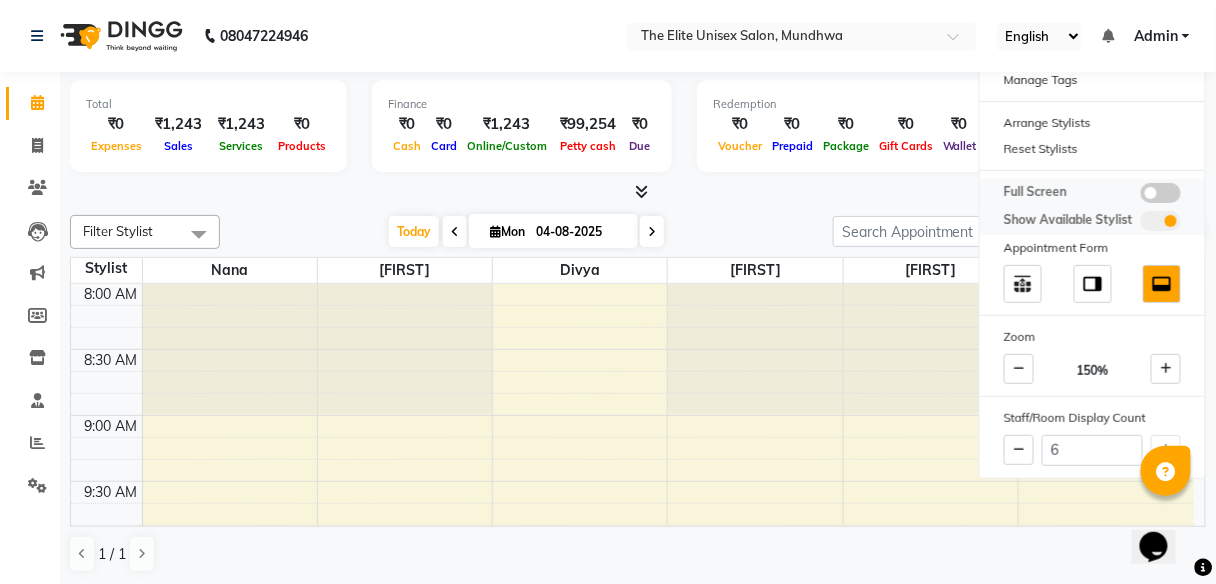 click at bounding box center (1141, 196) 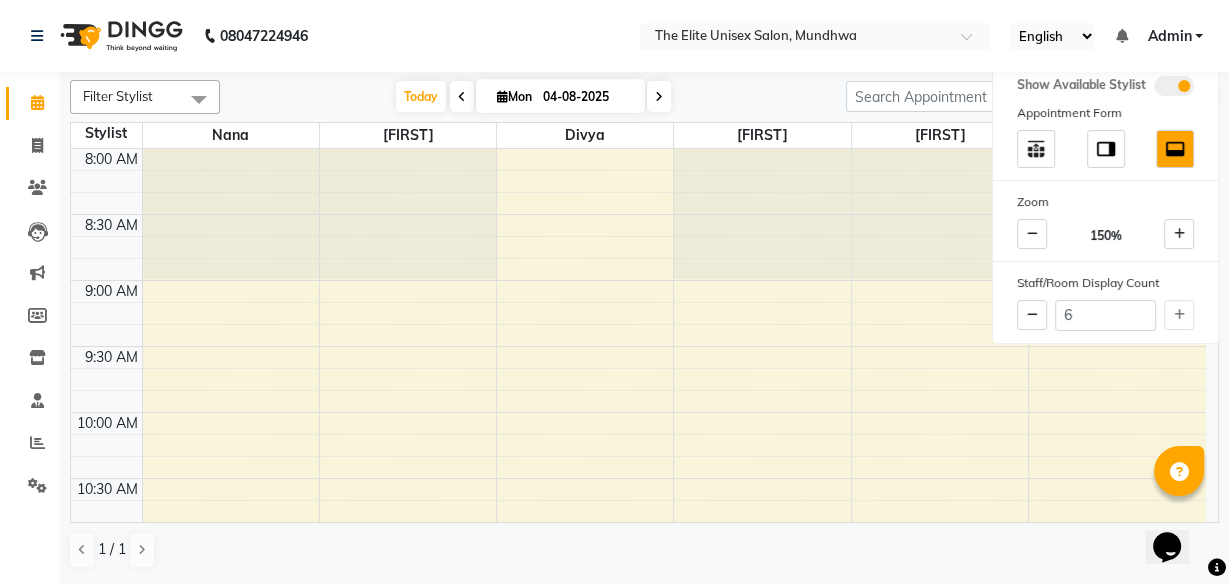 click at bounding box center (940, 214) 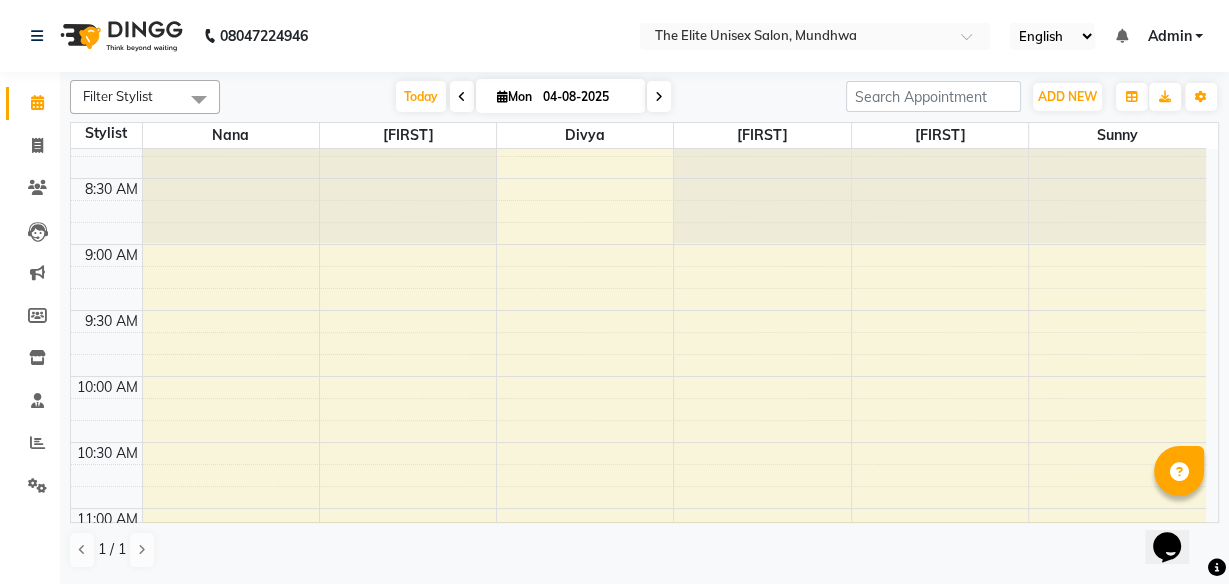 scroll, scrollTop: 0, scrollLeft: 0, axis: both 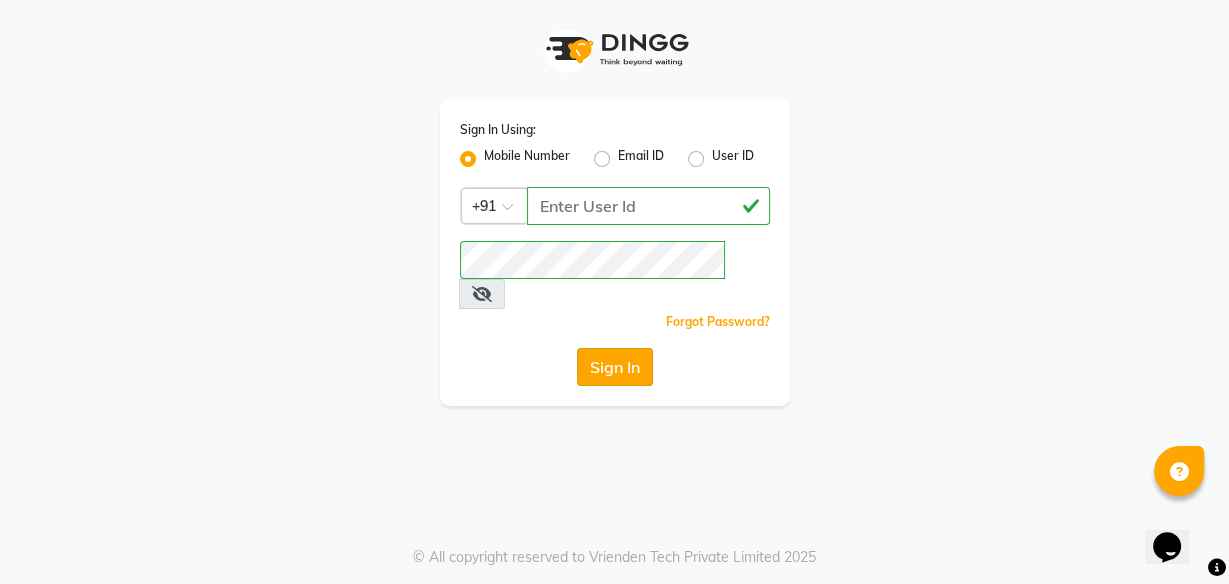 click on "Sign In" 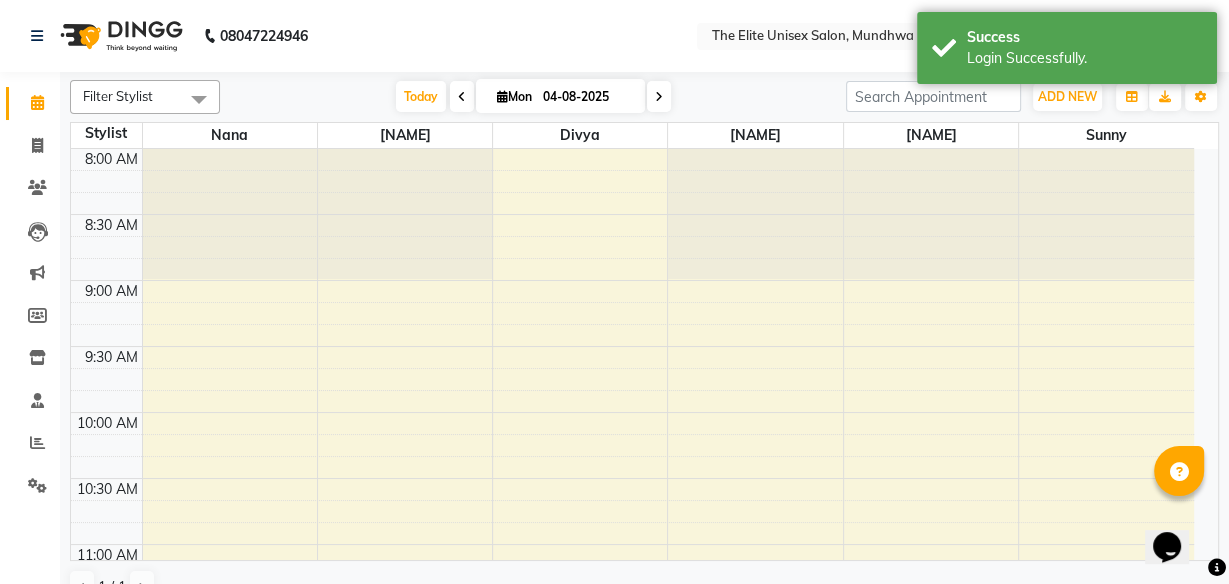 select on "en" 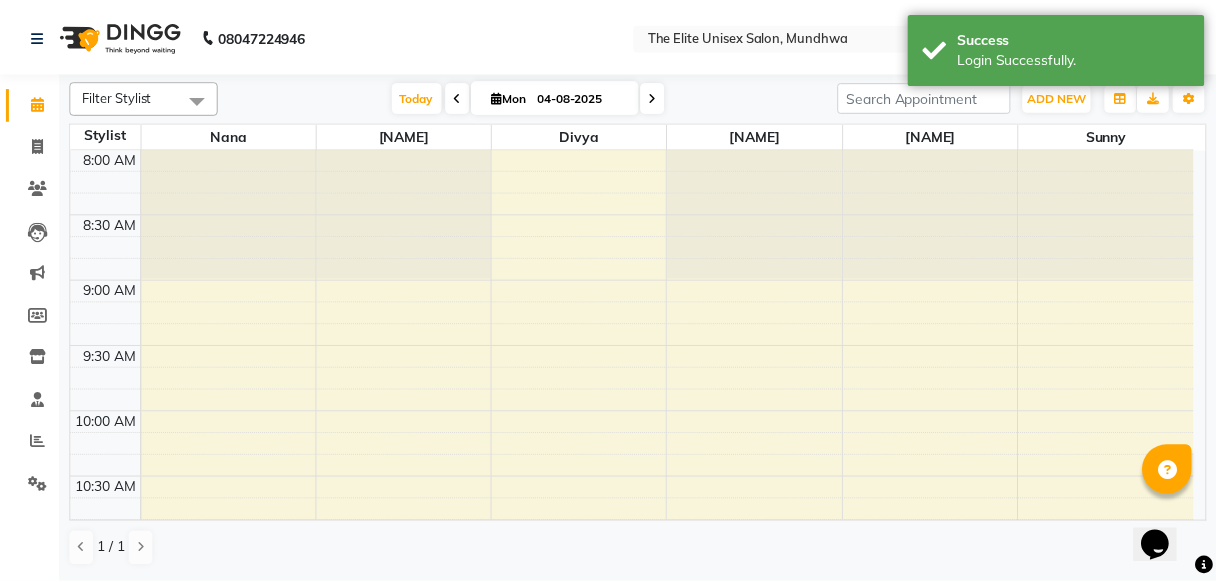 scroll, scrollTop: 0, scrollLeft: 0, axis: both 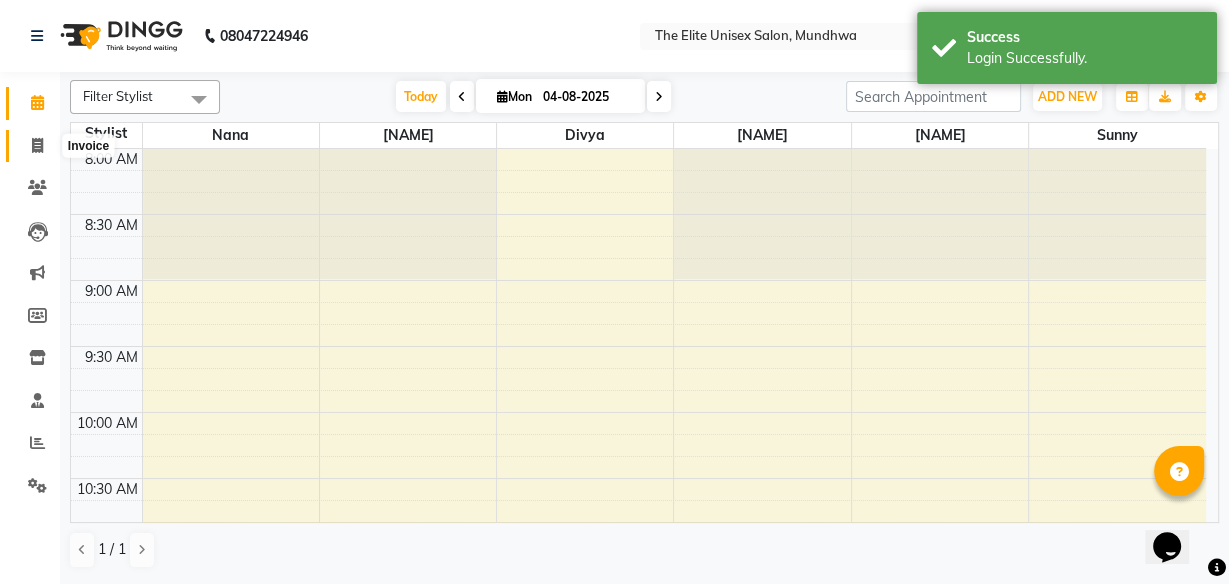 click 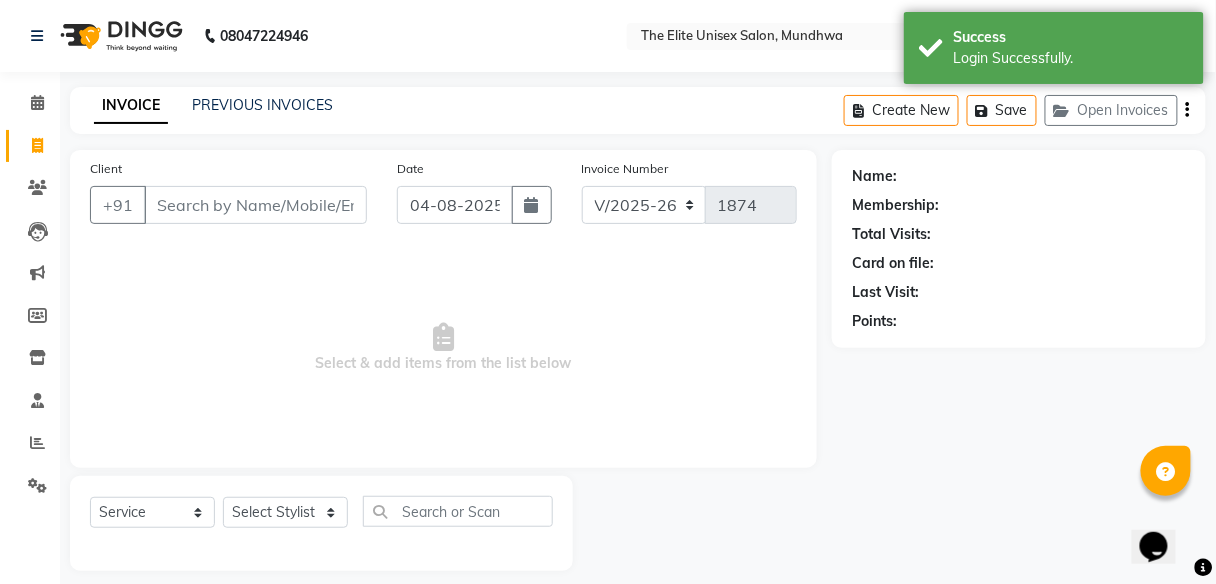 click on "Client" at bounding box center (255, 205) 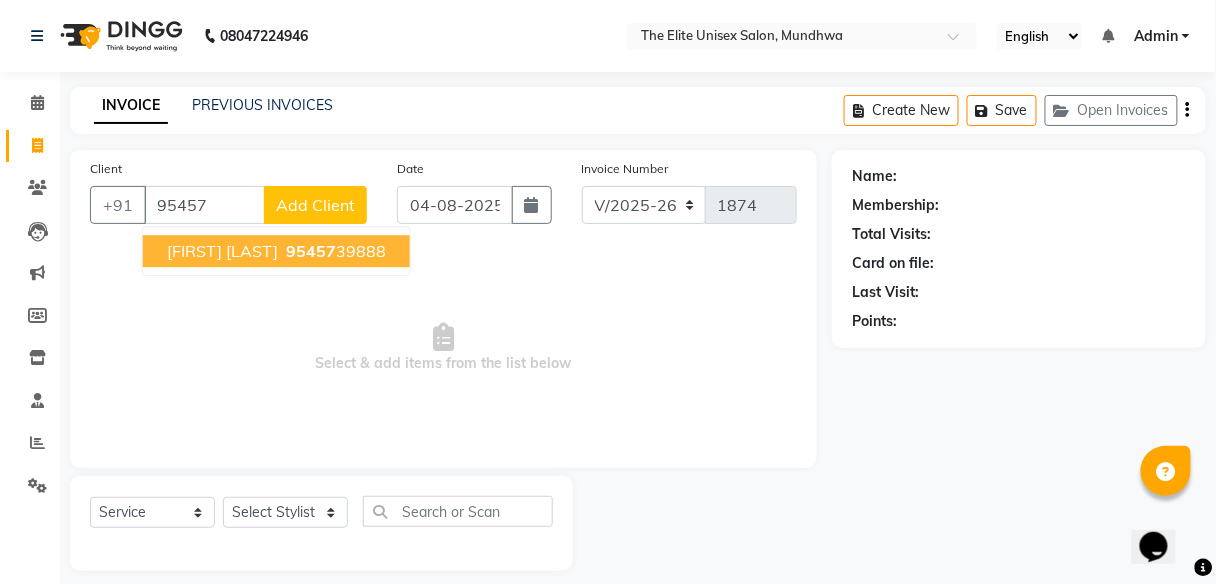 click on "Nilkhil Yawalkar" at bounding box center [222, 251] 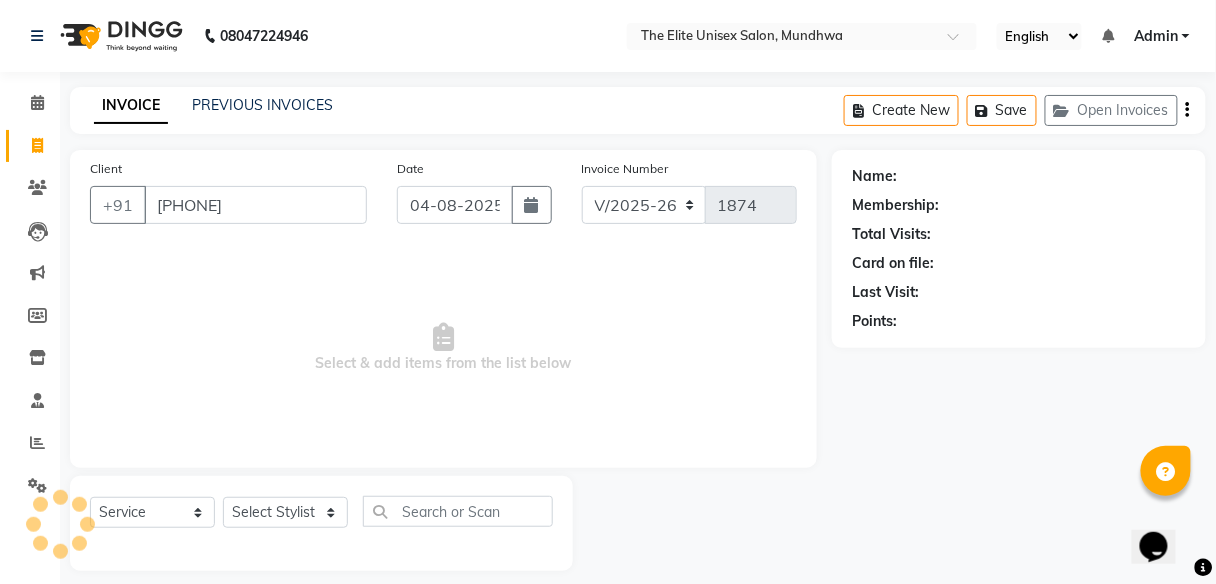 type on "[PHONE]" 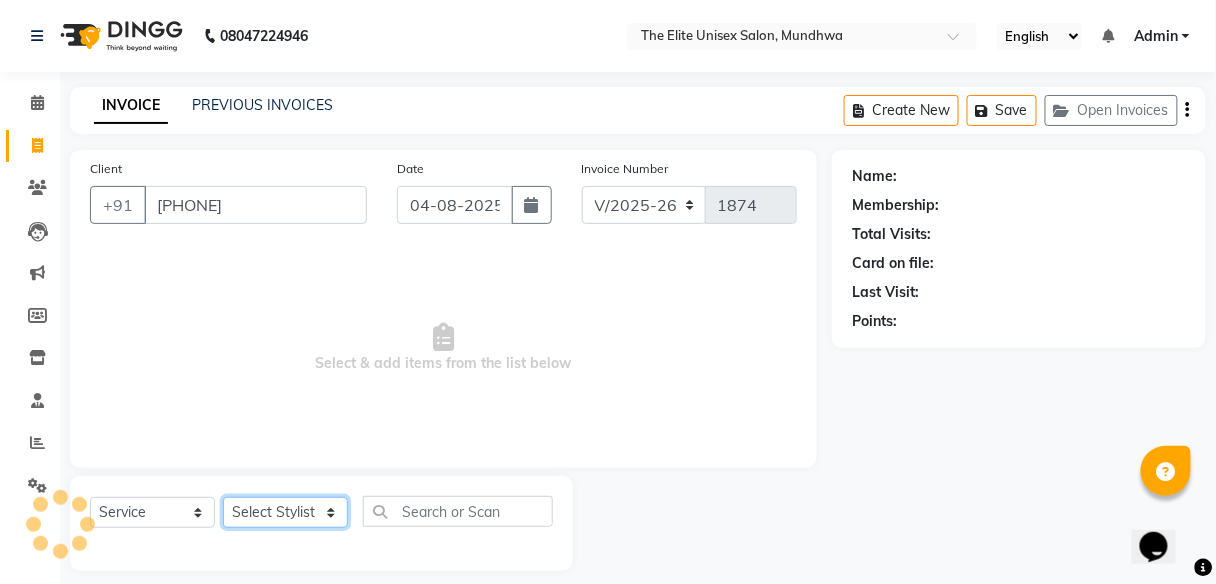 click on "Select Stylist Aishawarya Divya  Nana Rushab Shahrukh Sunny" 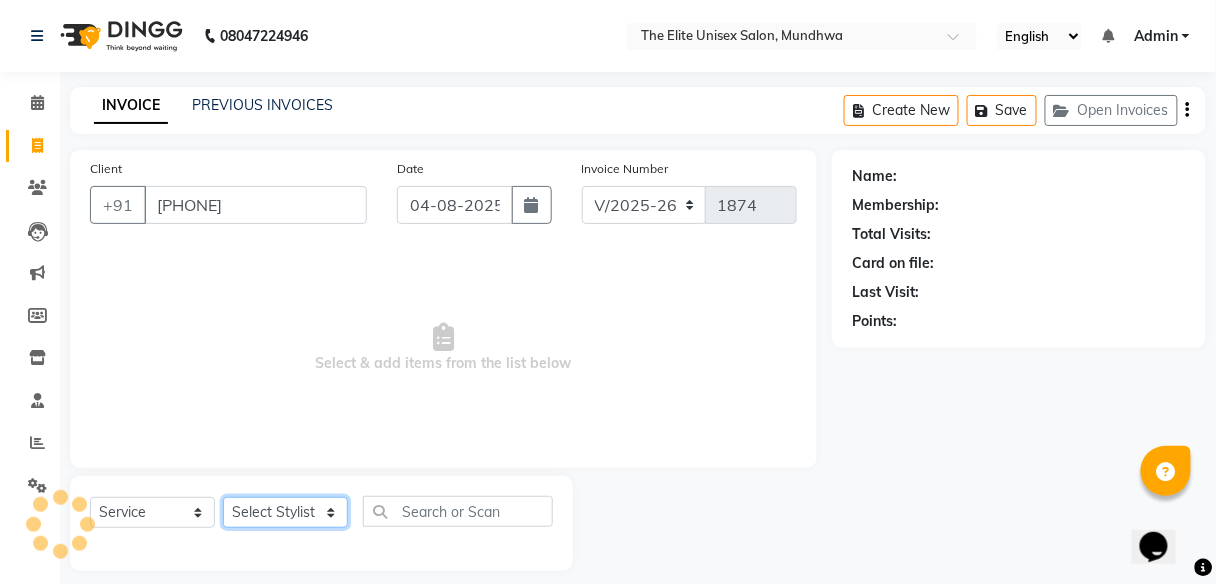 select on "59553" 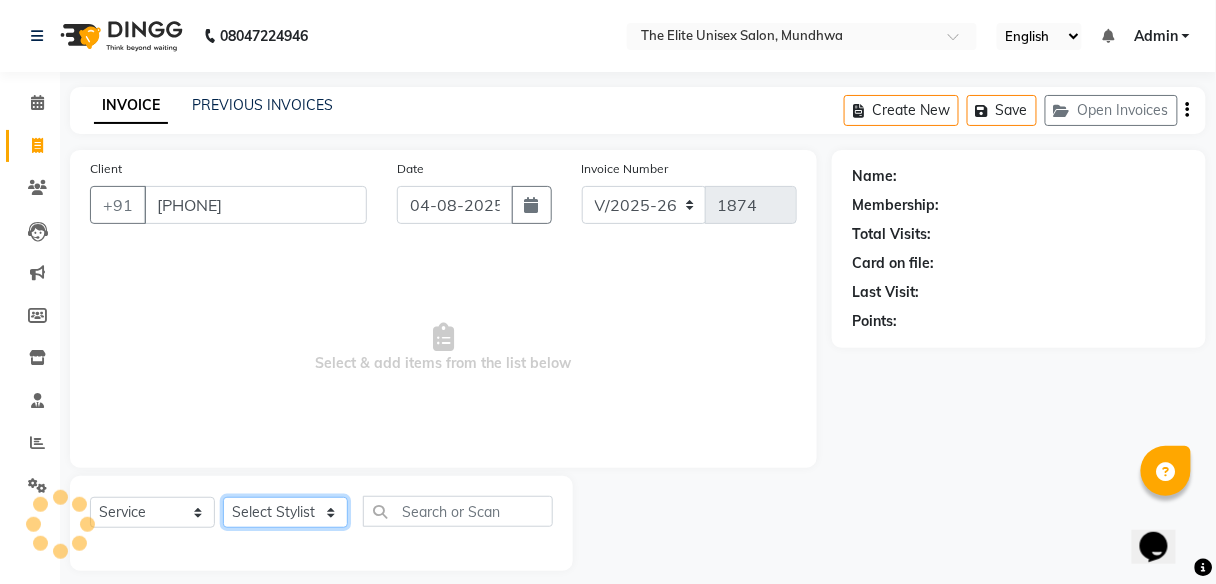 click on "Select Stylist Aishawarya Divya  Nana Rushab Shahrukh Sunny" 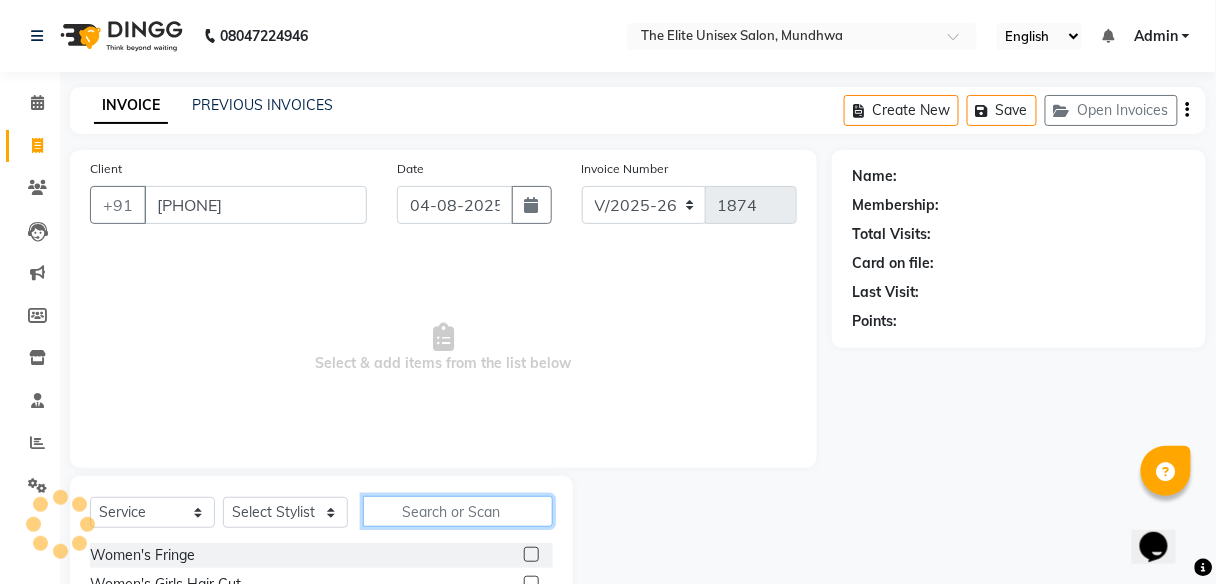 click 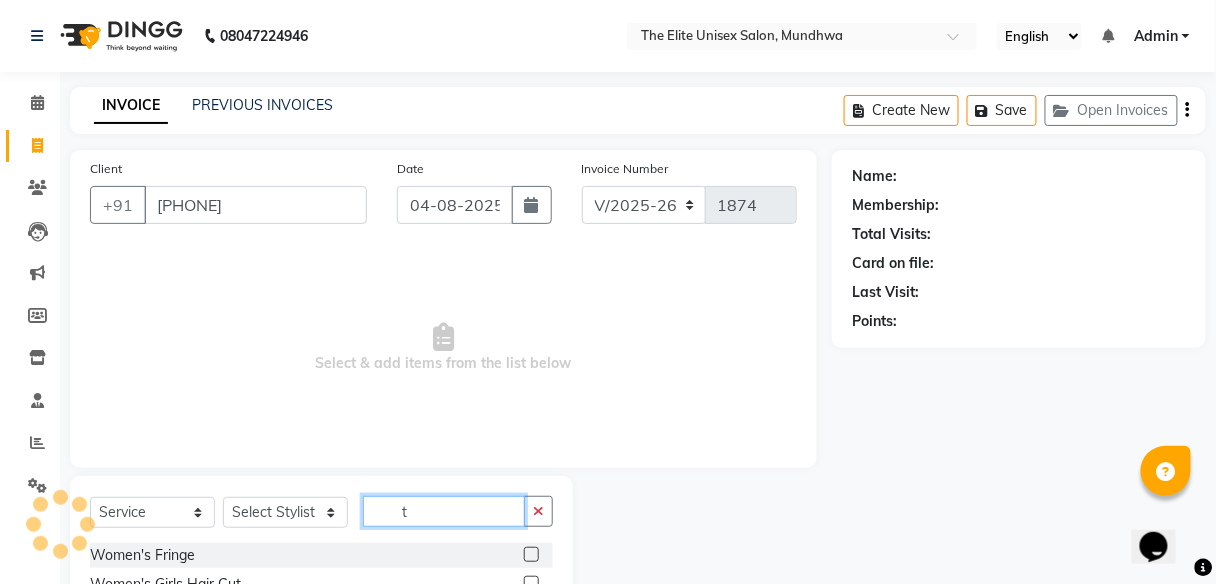 select on "1: Object" 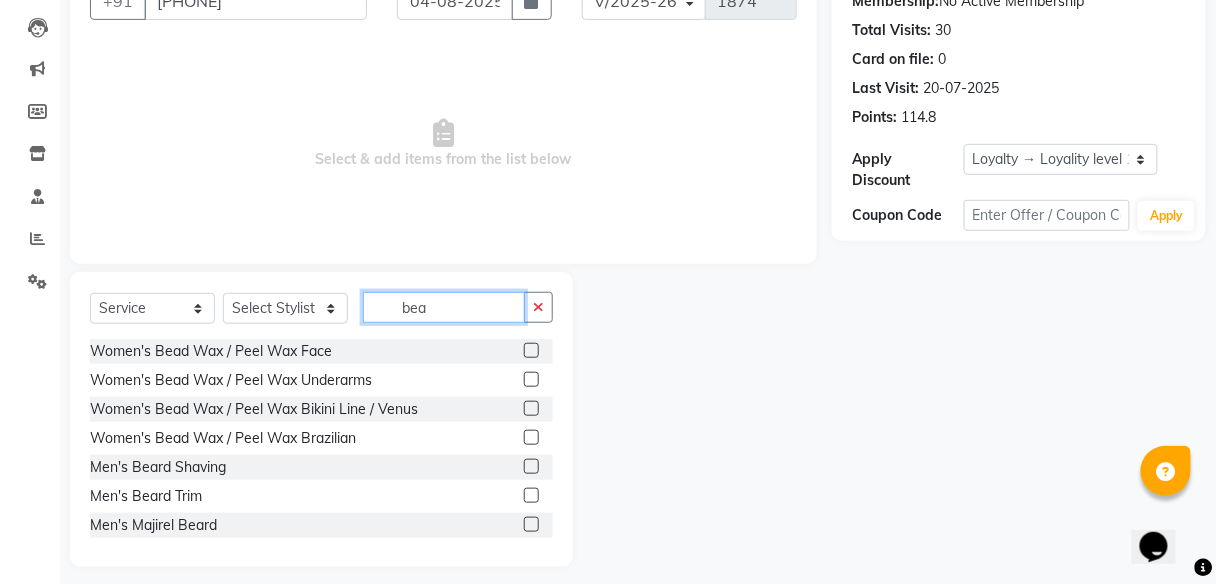 scroll, scrollTop: 215, scrollLeft: 0, axis: vertical 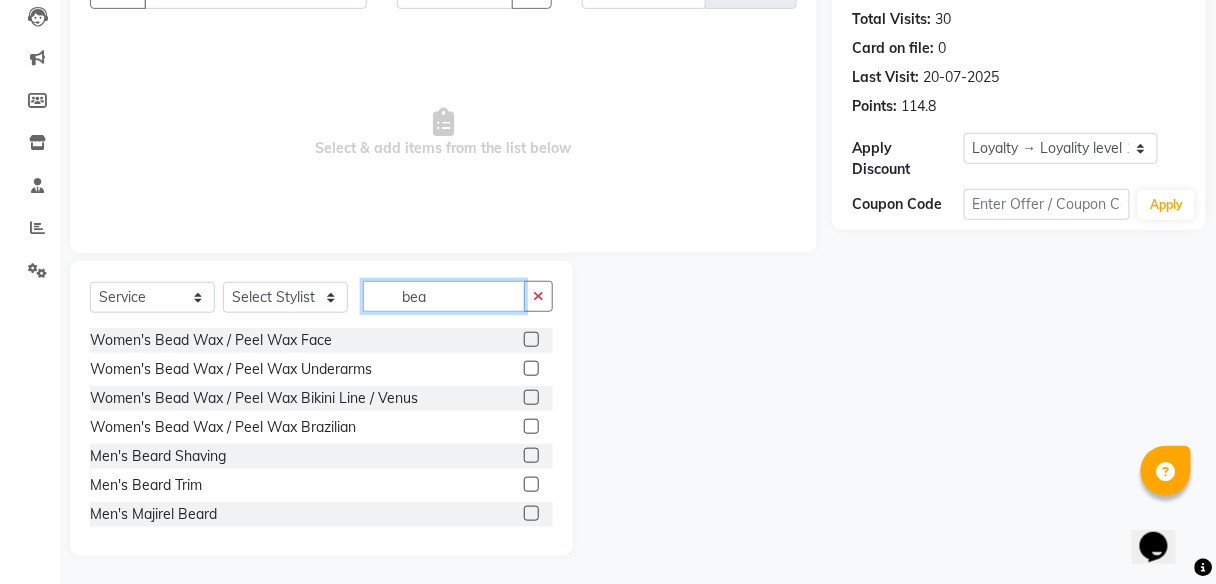 type on "bea" 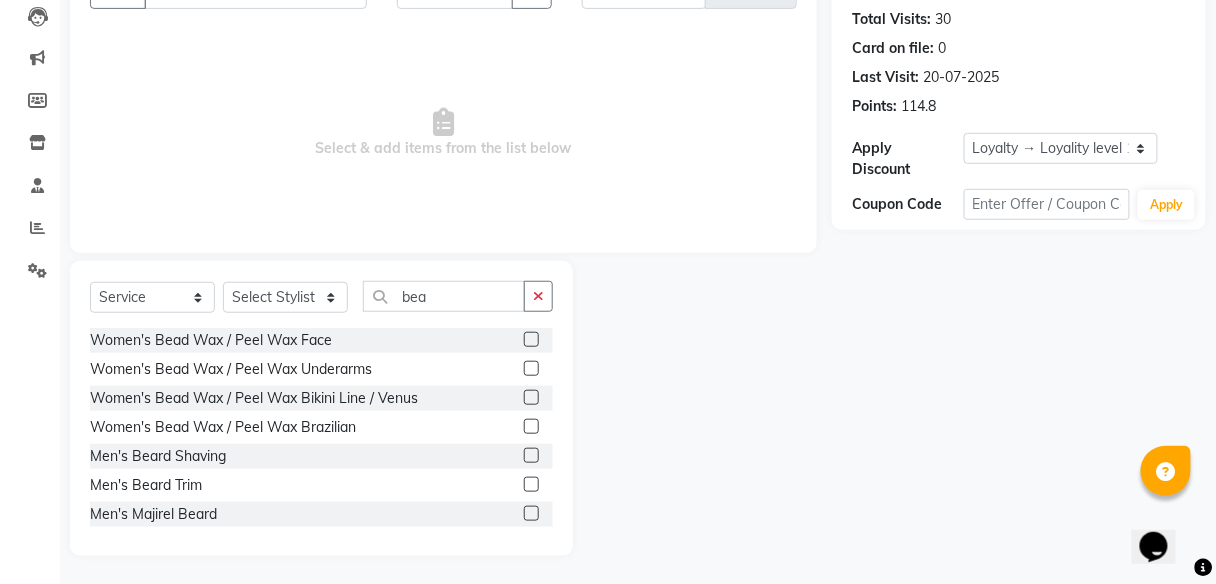 click 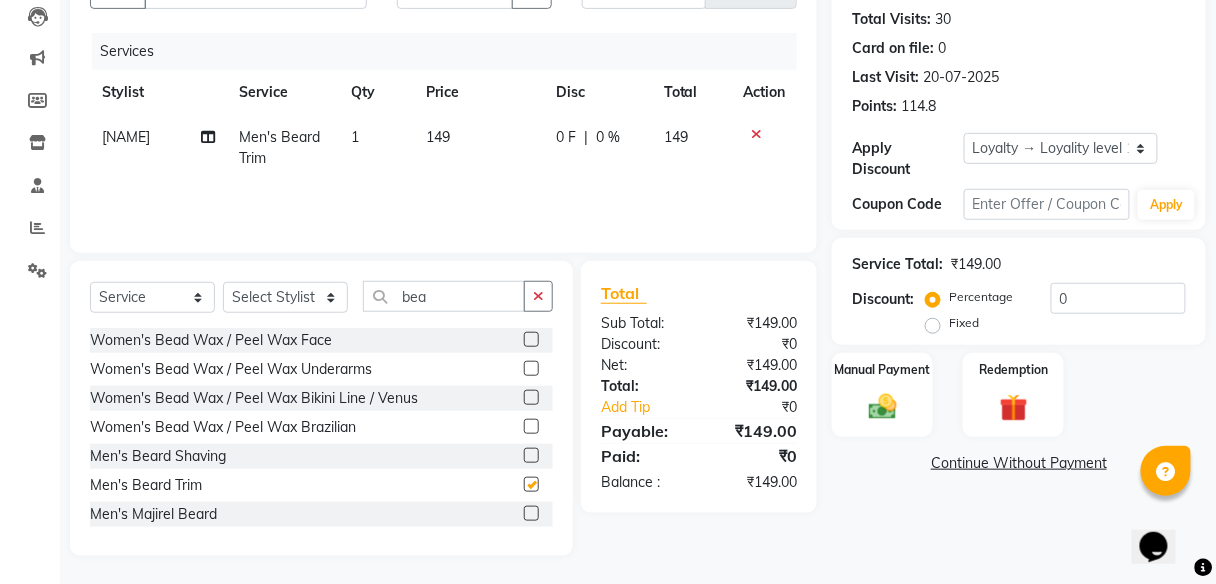 checkbox on "false" 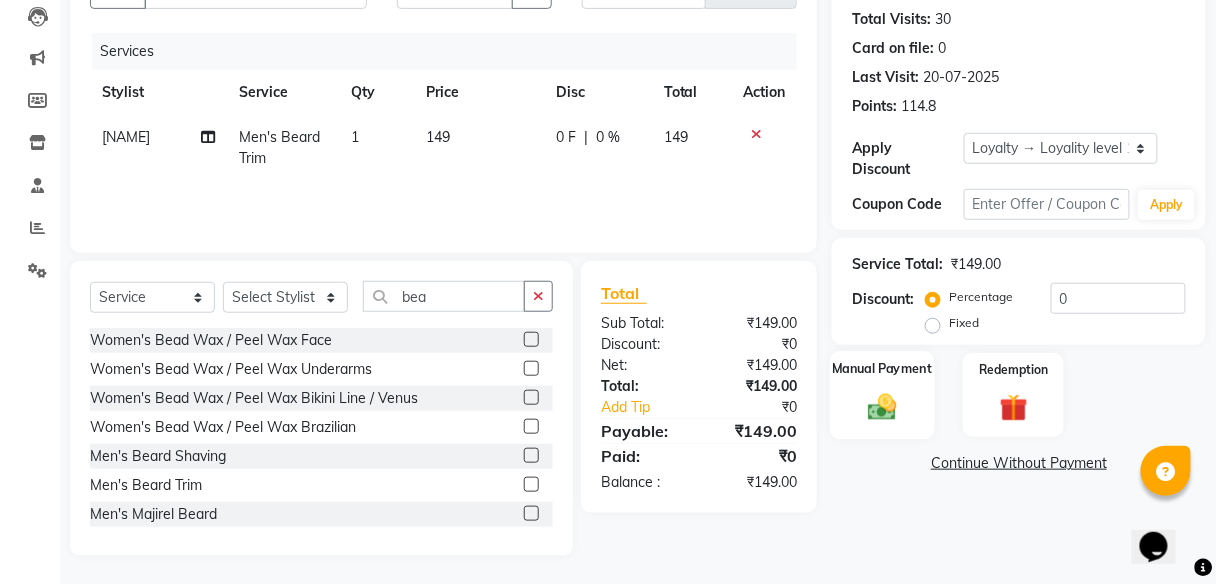 scroll, scrollTop: 216, scrollLeft: 0, axis: vertical 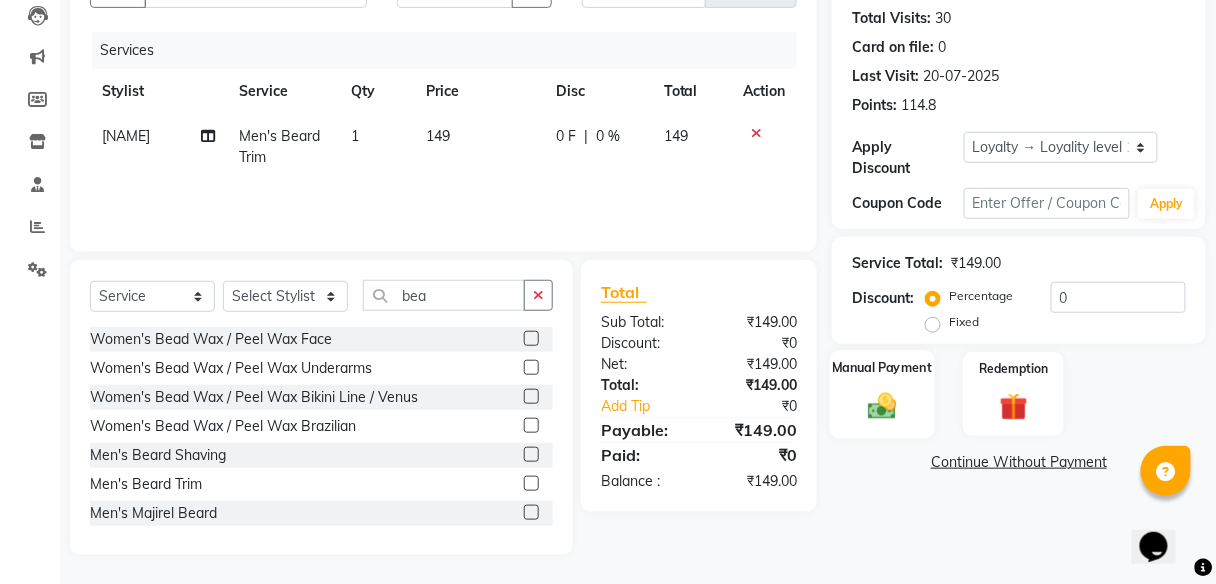 click on "Manual Payment" 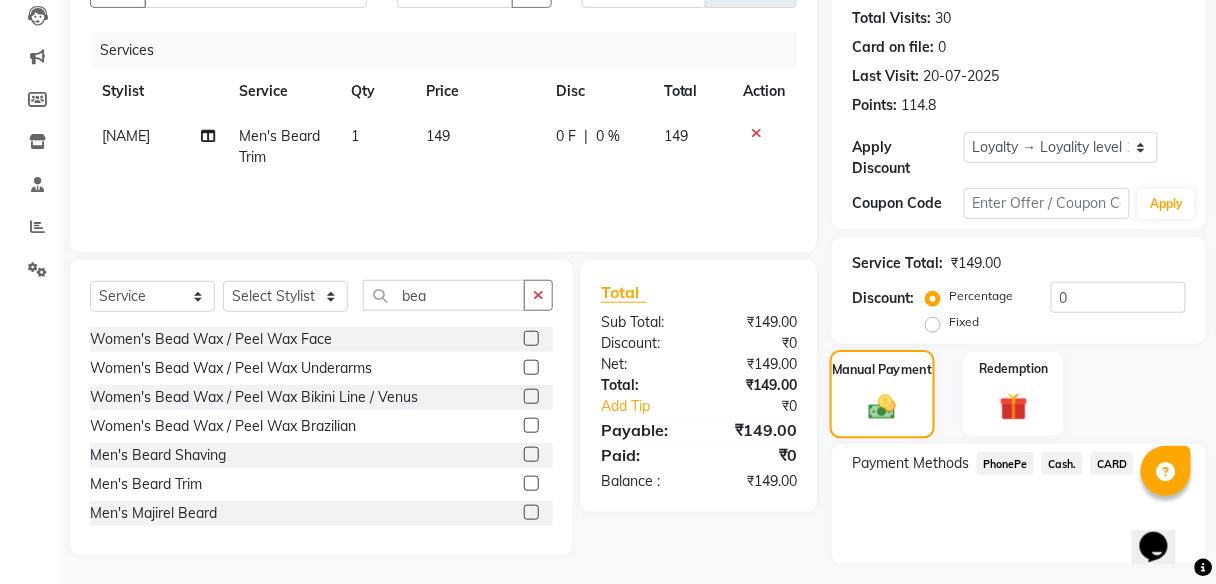 scroll, scrollTop: 267, scrollLeft: 0, axis: vertical 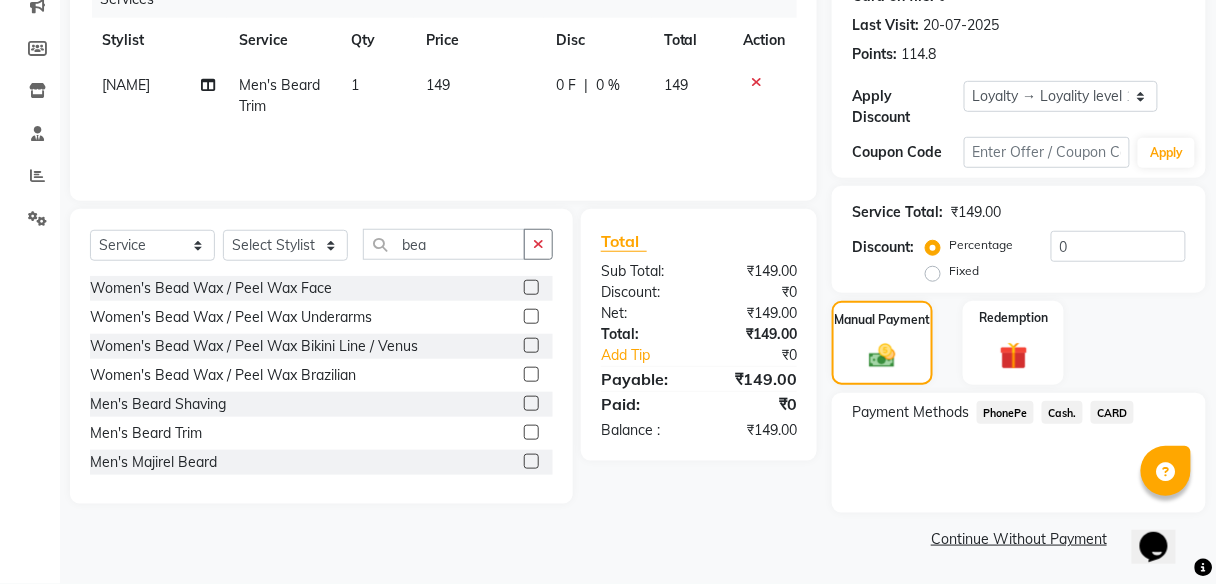 click on "PhonePe" 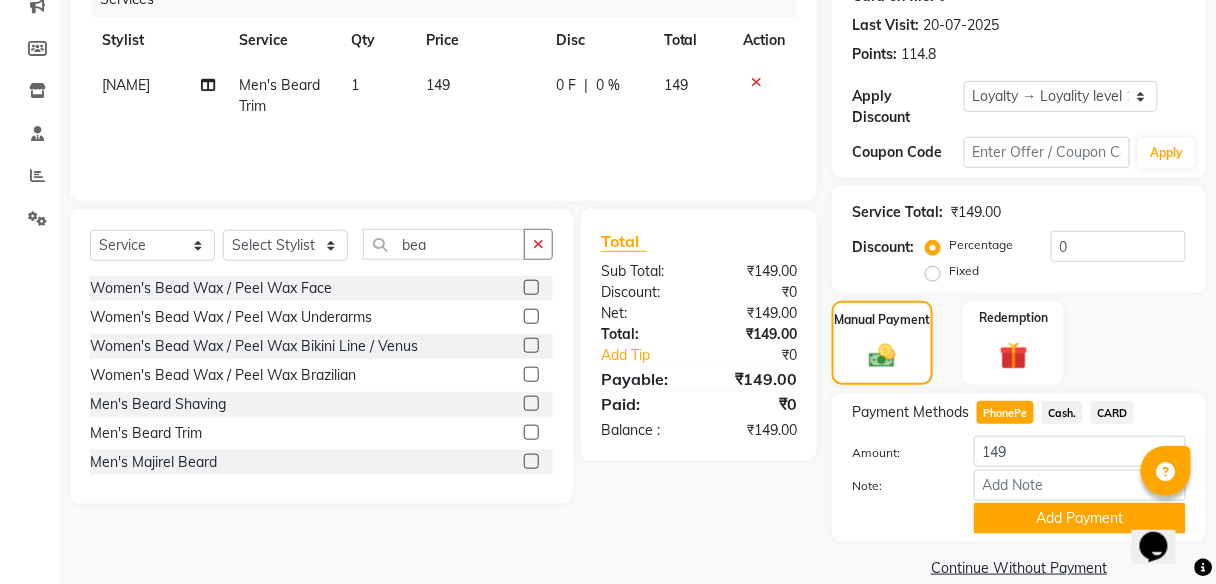 scroll, scrollTop: 295, scrollLeft: 0, axis: vertical 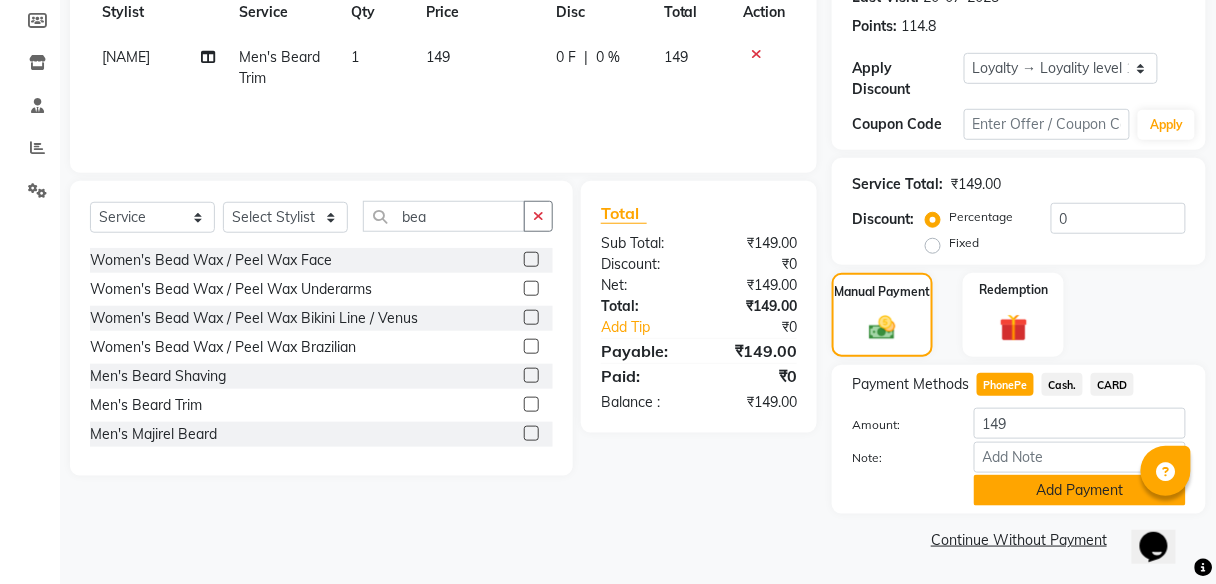 click on "Add Payment" 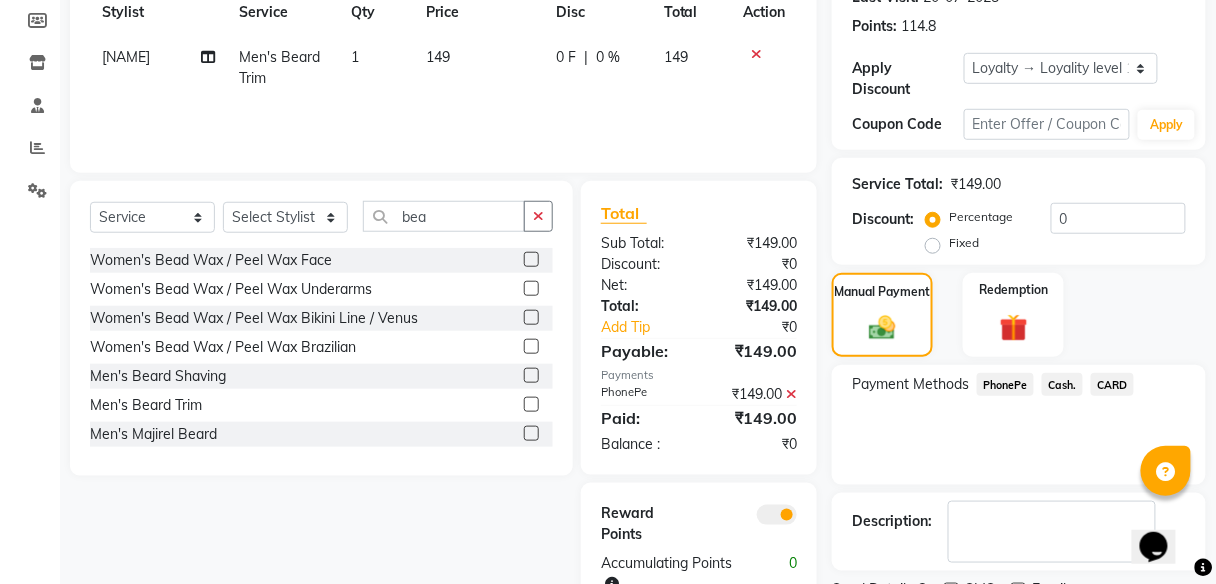 scroll, scrollTop: 378, scrollLeft: 0, axis: vertical 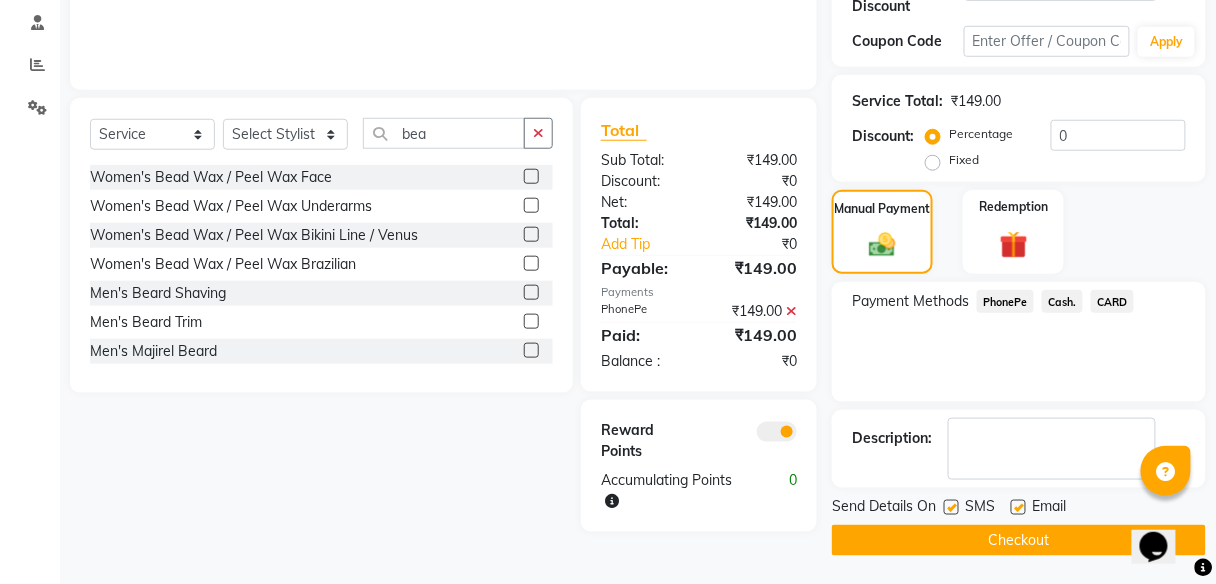 click on "Checkout" 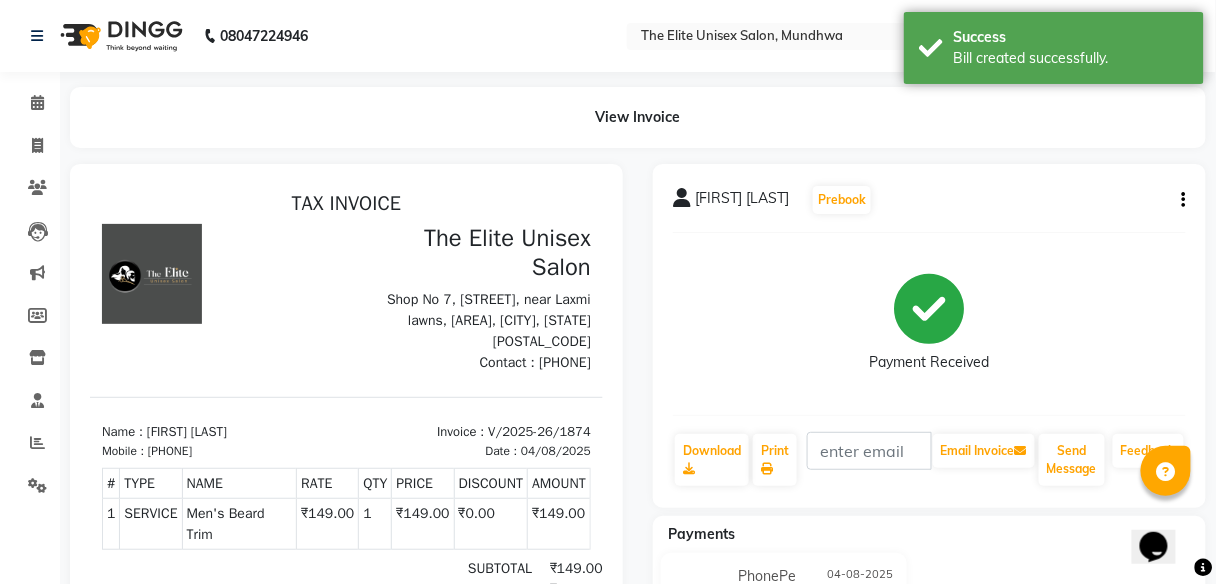 scroll, scrollTop: 0, scrollLeft: 0, axis: both 